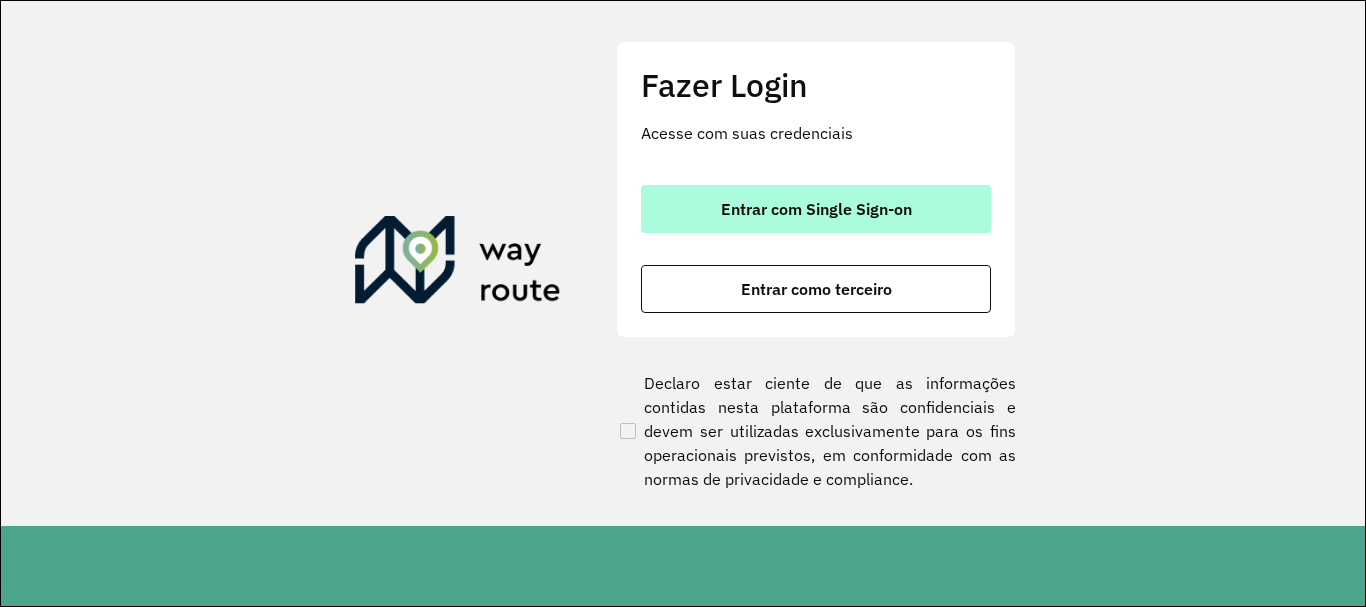 scroll, scrollTop: 0, scrollLeft: 0, axis: both 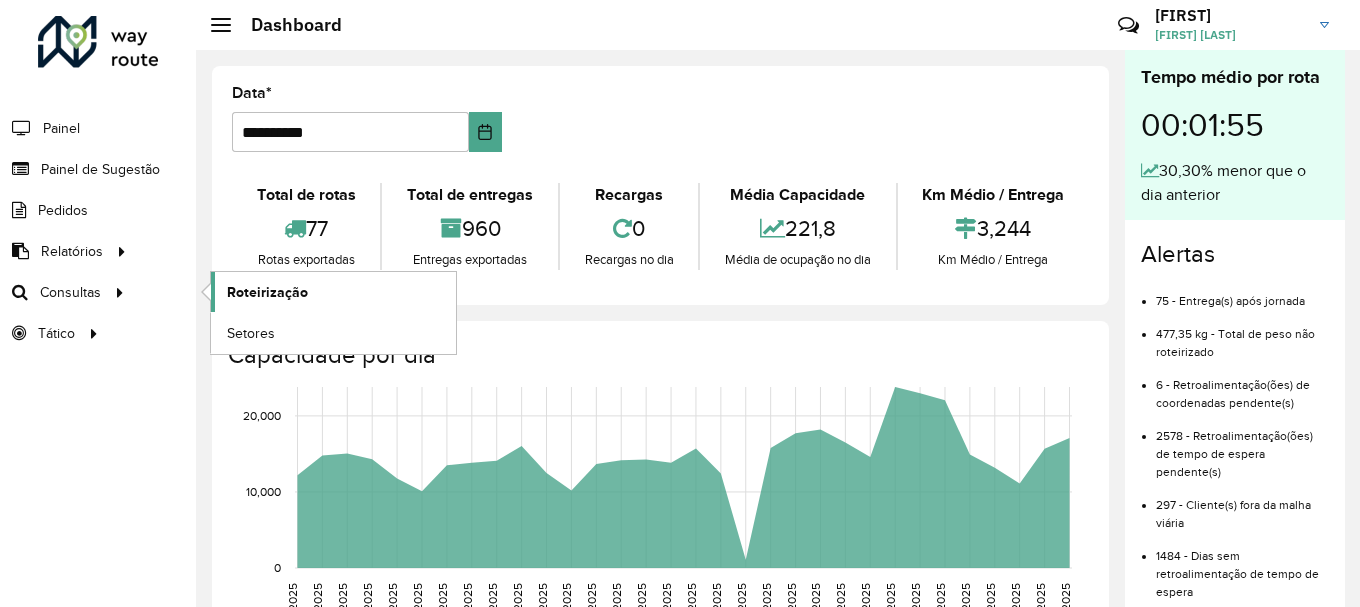 click on "Roteirização" 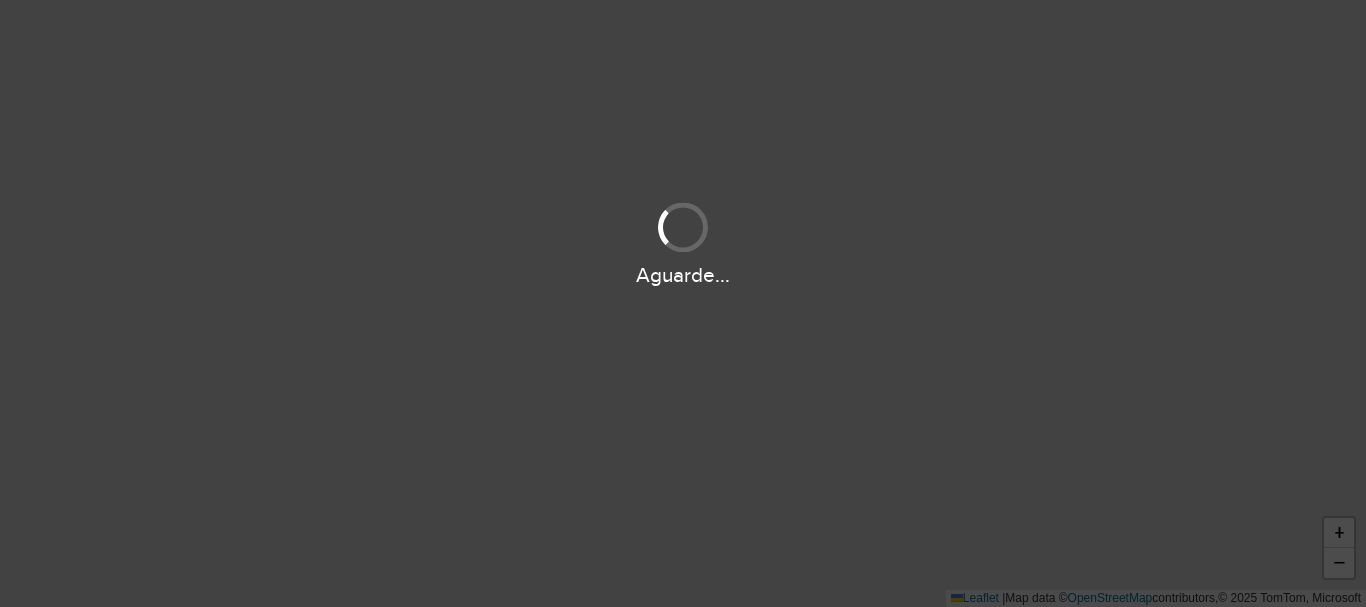 scroll, scrollTop: 0, scrollLeft: 0, axis: both 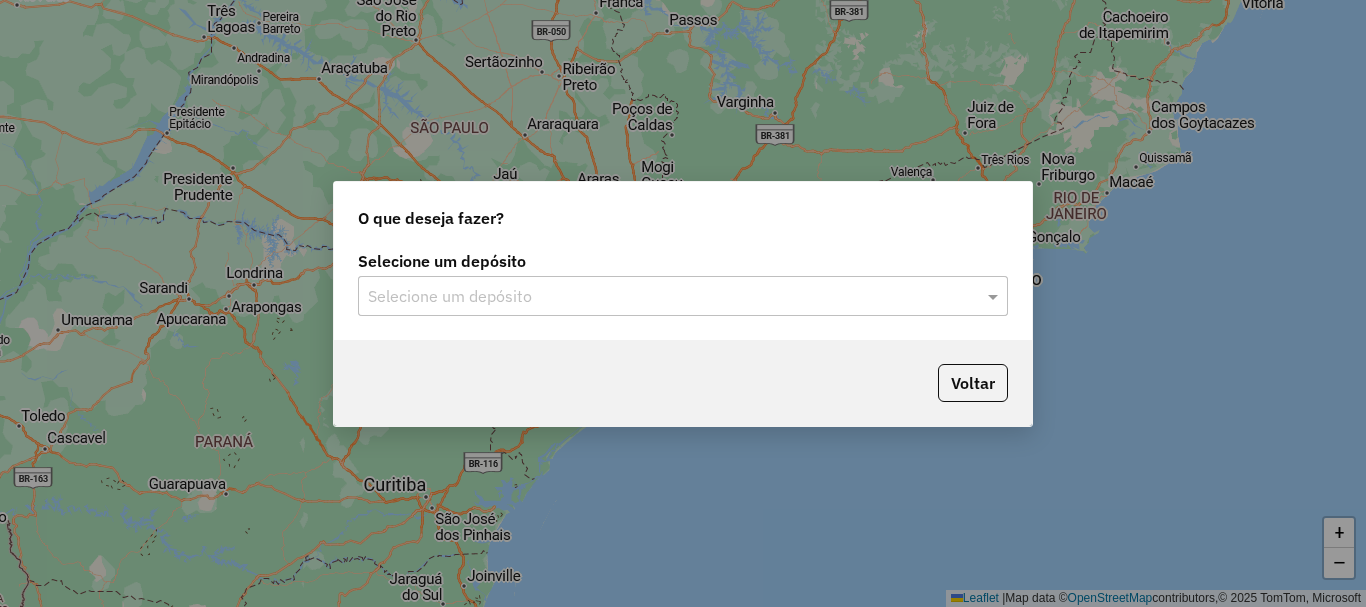 click 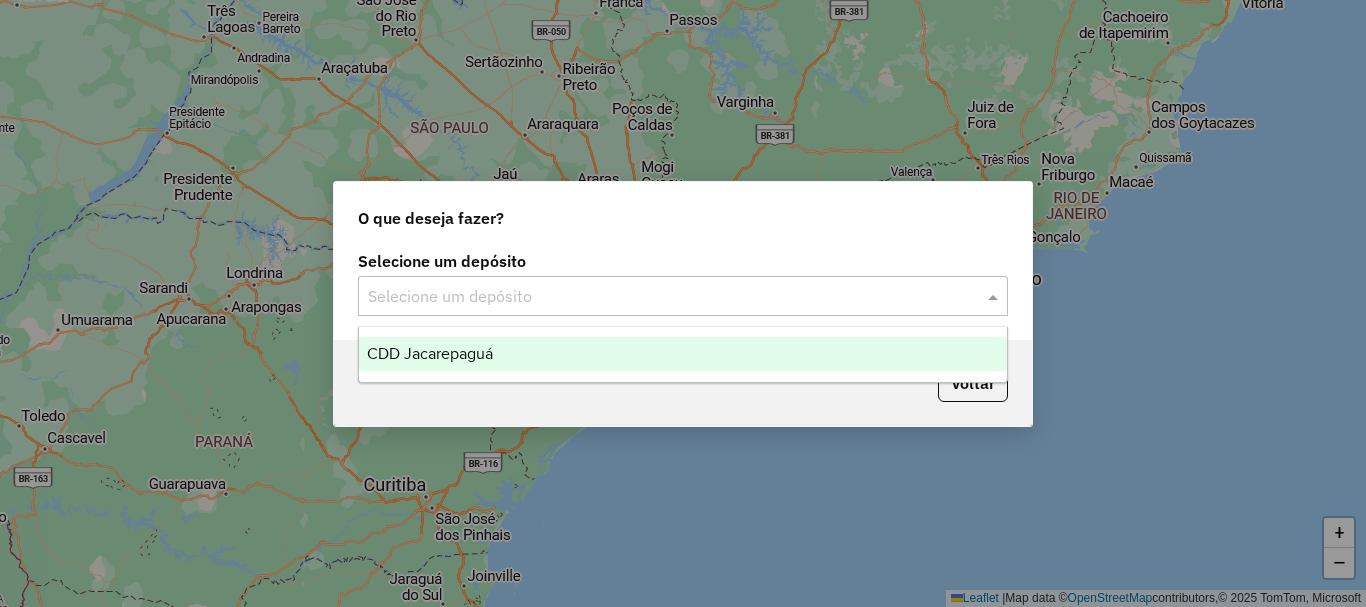 click on "CDD Jacarepaguá" at bounding box center (683, 354) 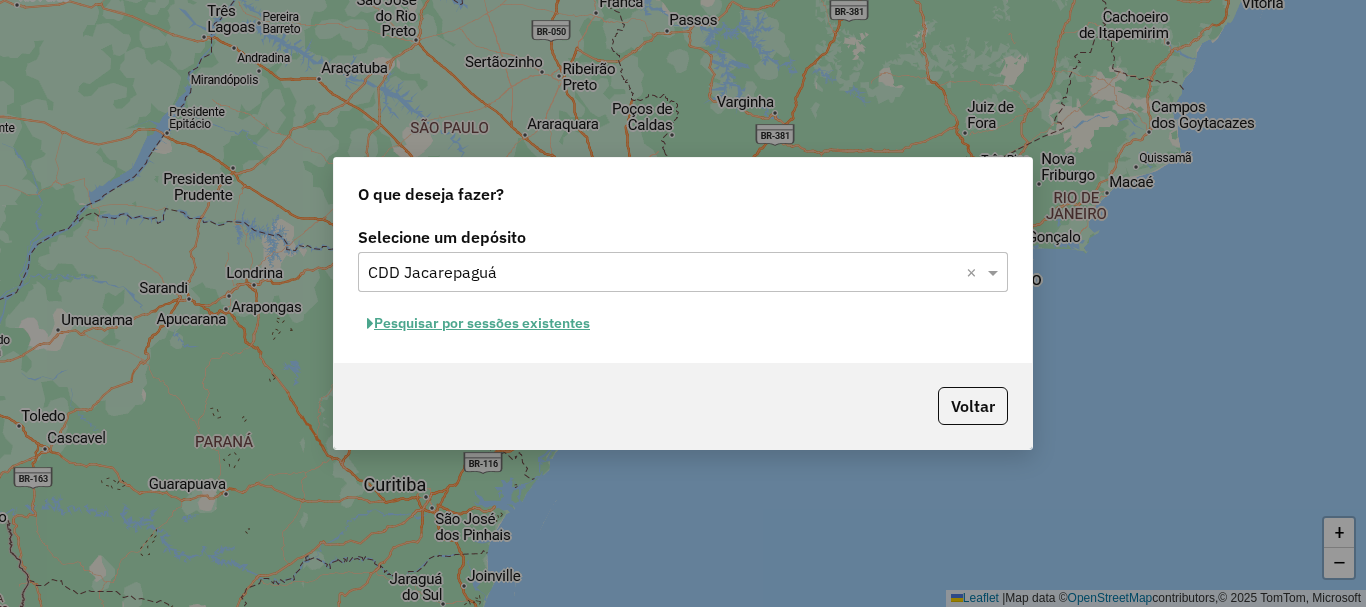 click on "Pesquisar por sessões existentes" 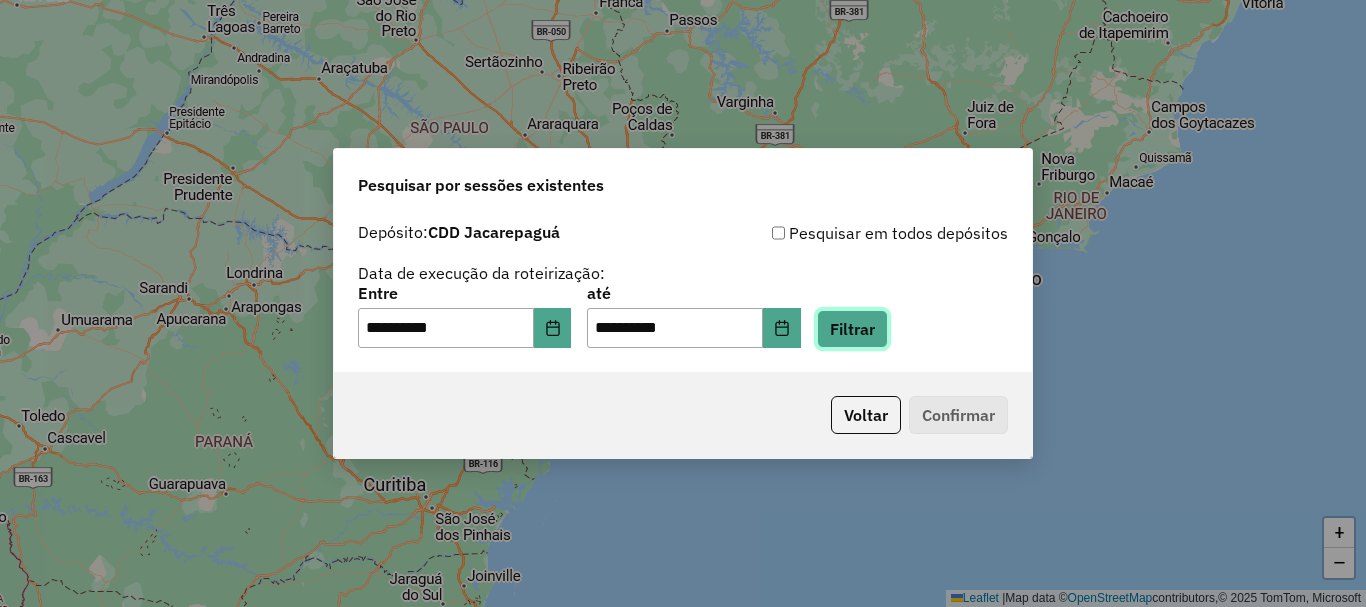click on "Filtrar" 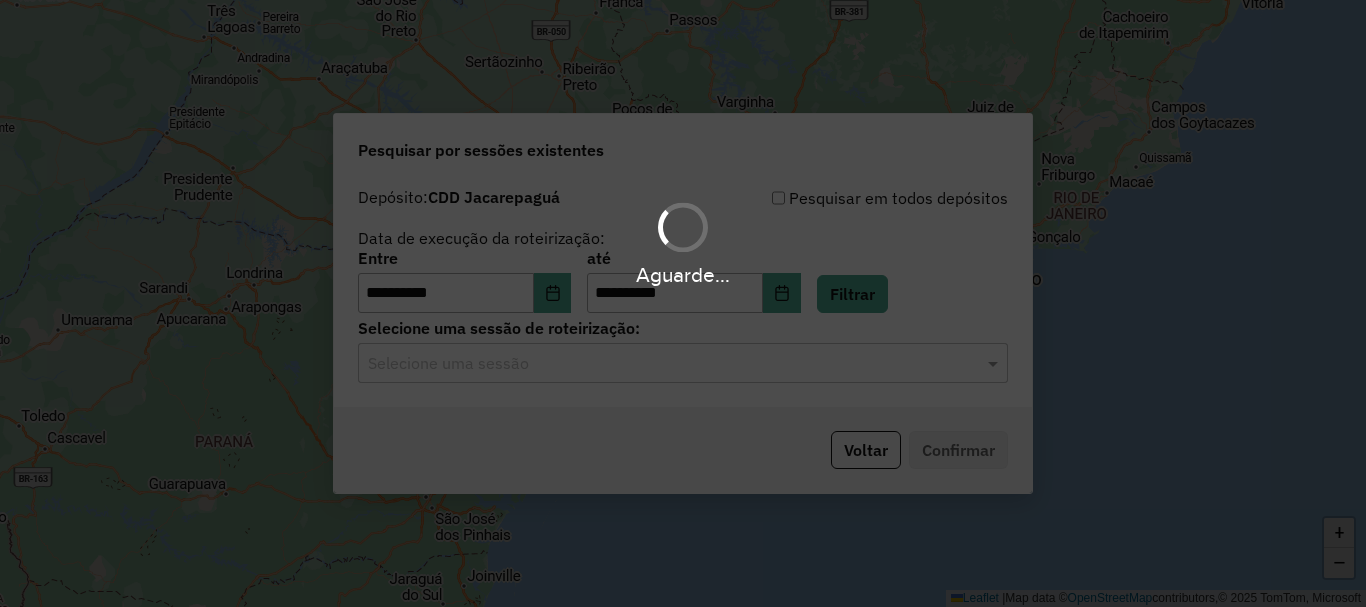 click on "Selecione uma sessão" 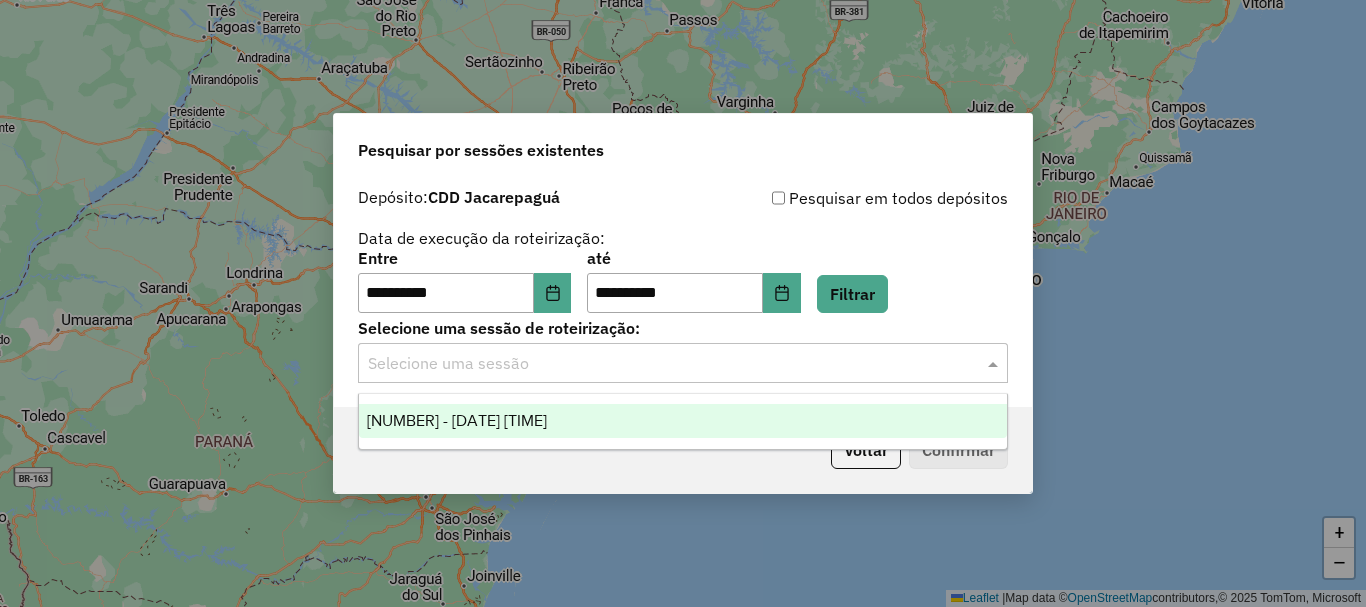 click on "[NUMBER] - [DATE] [TIME]" at bounding box center (457, 420) 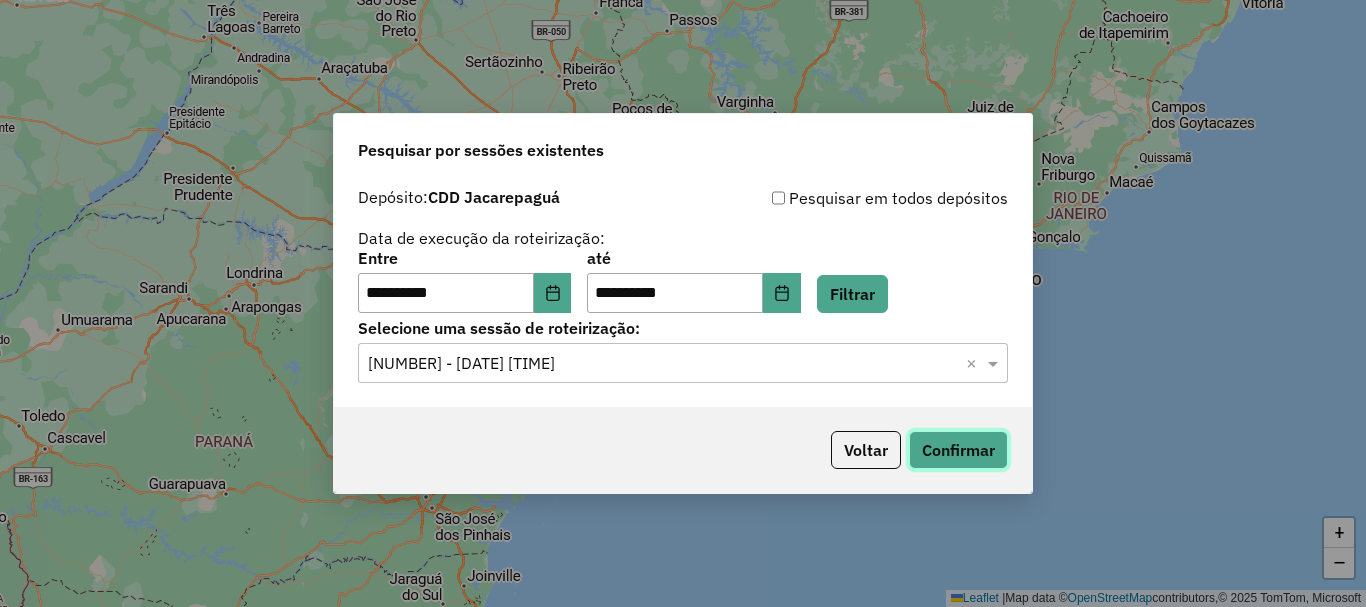 click on "Confirmar" 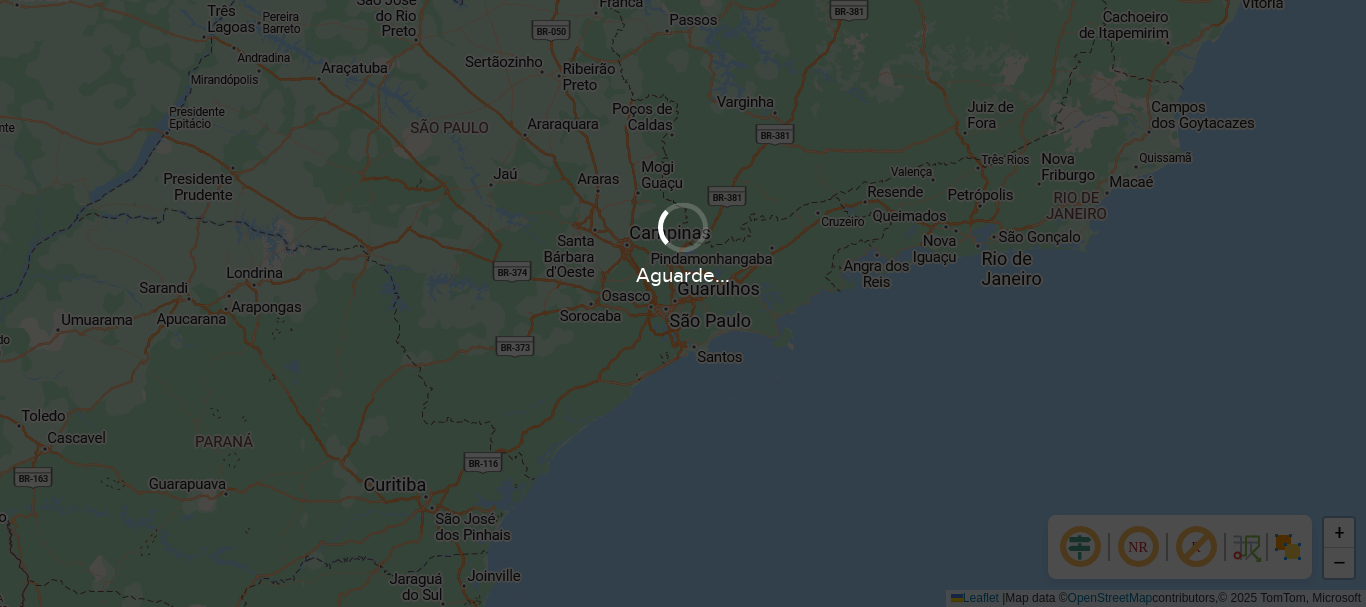 scroll, scrollTop: 0, scrollLeft: 0, axis: both 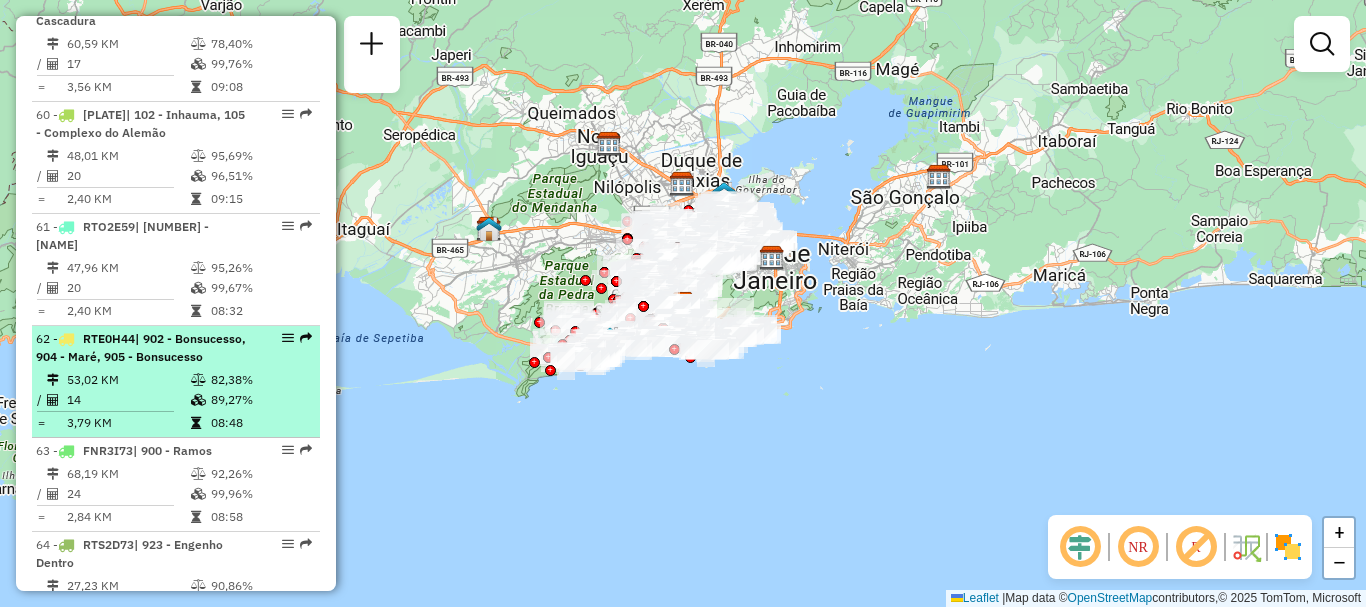 click on "| 902 - Bonsucesso, 904 - Maré, 905 - Bonsucesso" at bounding box center [141, 347] 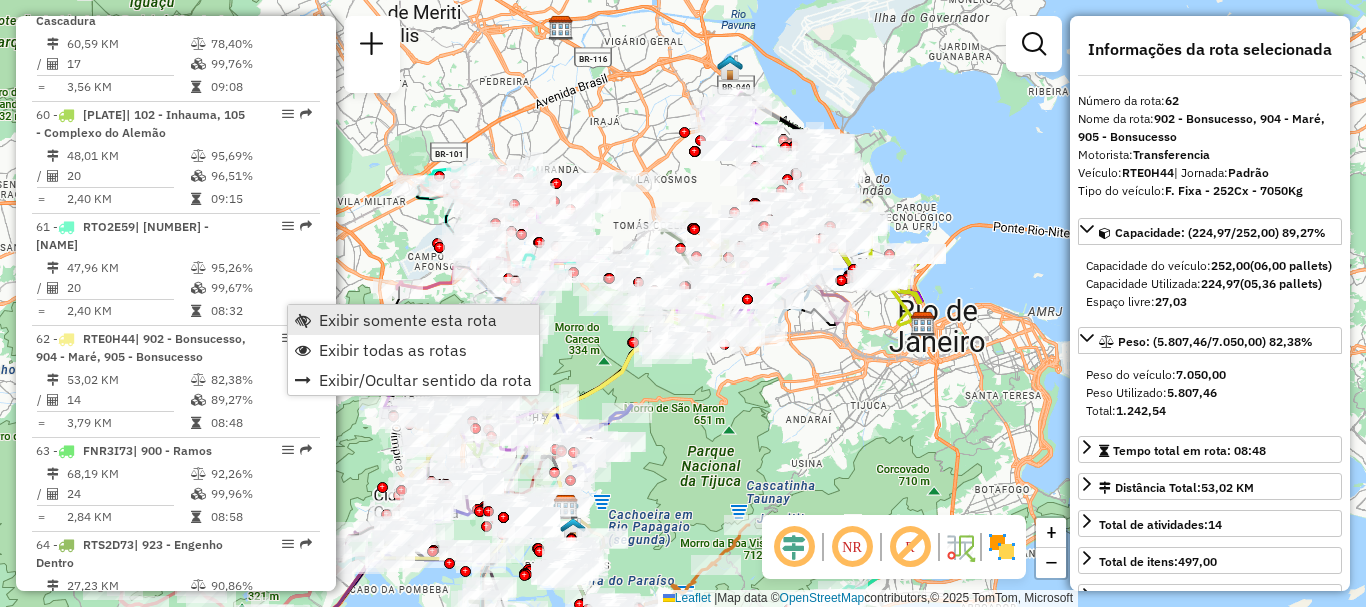 click on "Exibir somente esta rota" at bounding box center (408, 320) 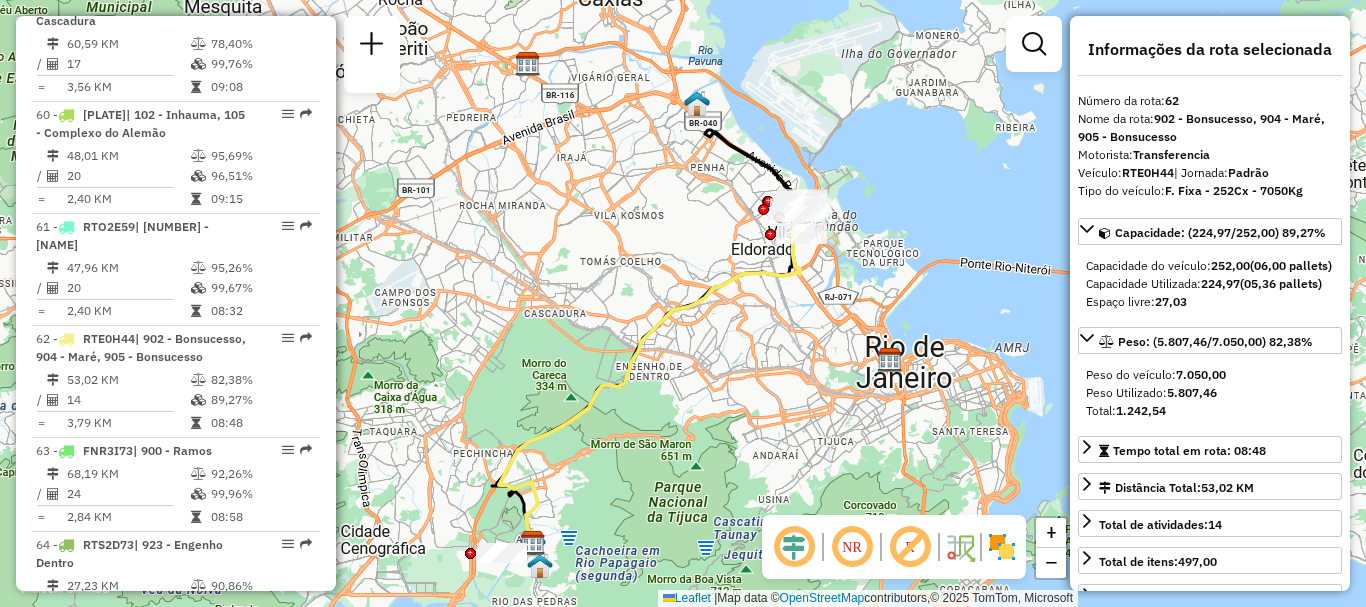 drag, startPoint x: 731, startPoint y: 260, endPoint x: 718, endPoint y: 277, distance: 21.400934 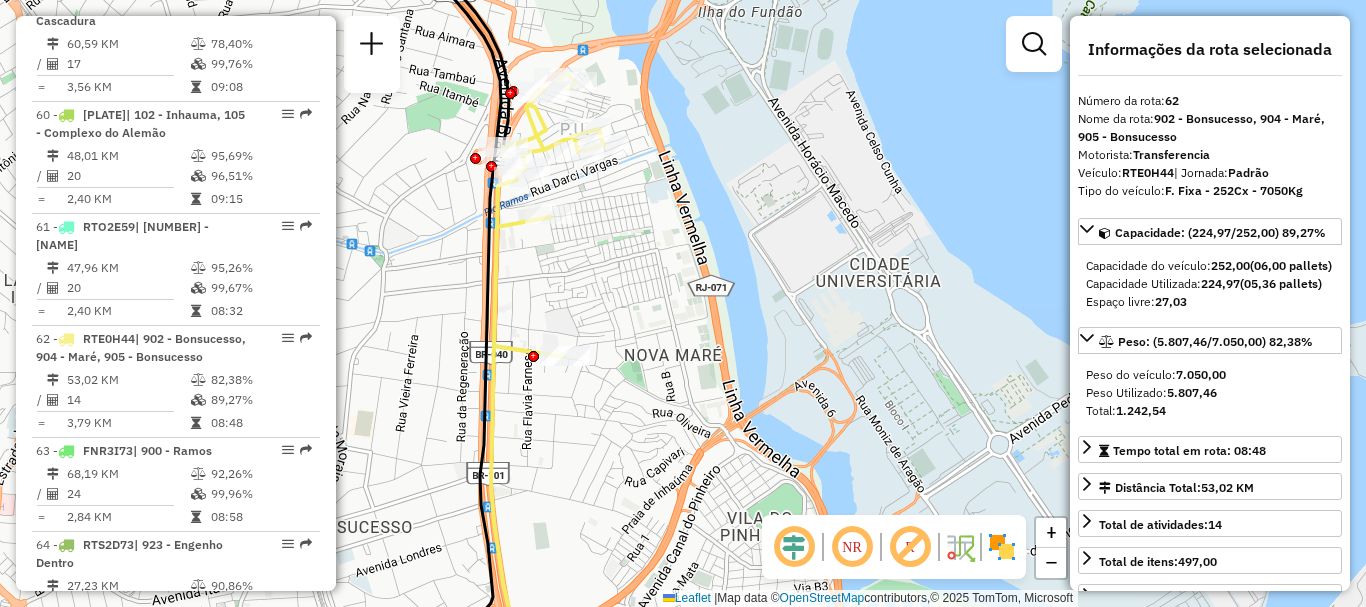 drag, startPoint x: 778, startPoint y: 256, endPoint x: 795, endPoint y: 285, distance: 33.61547 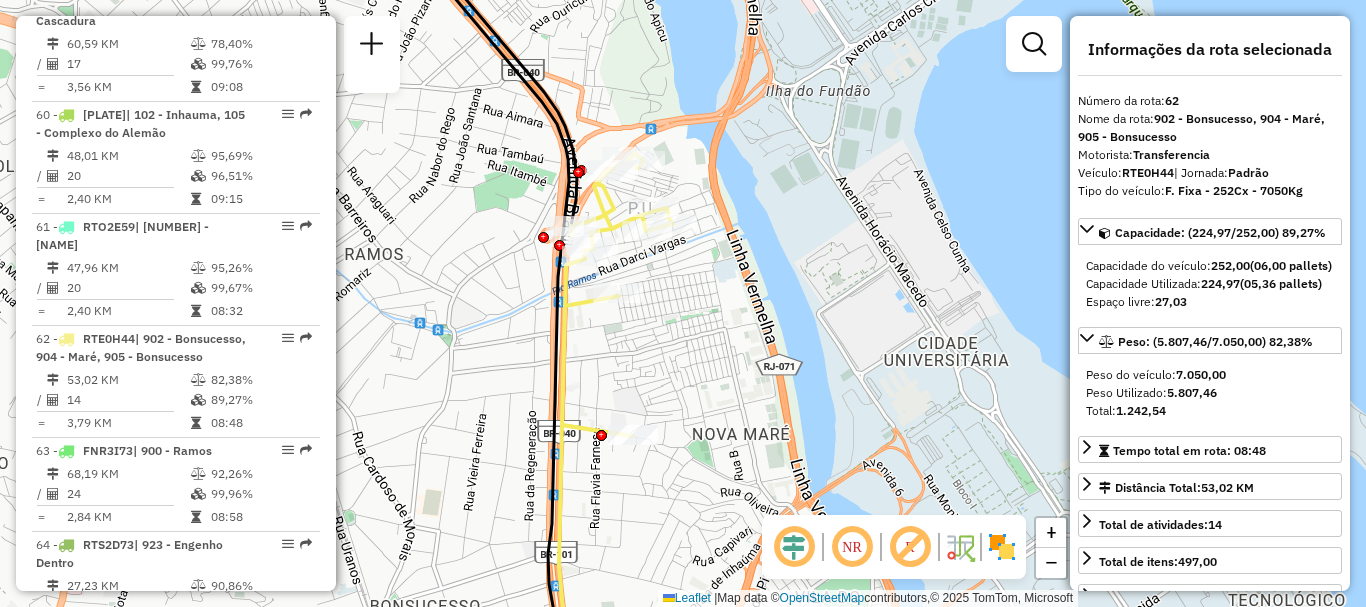 drag, startPoint x: 808, startPoint y: 382, endPoint x: 811, endPoint y: 399, distance: 17.262676 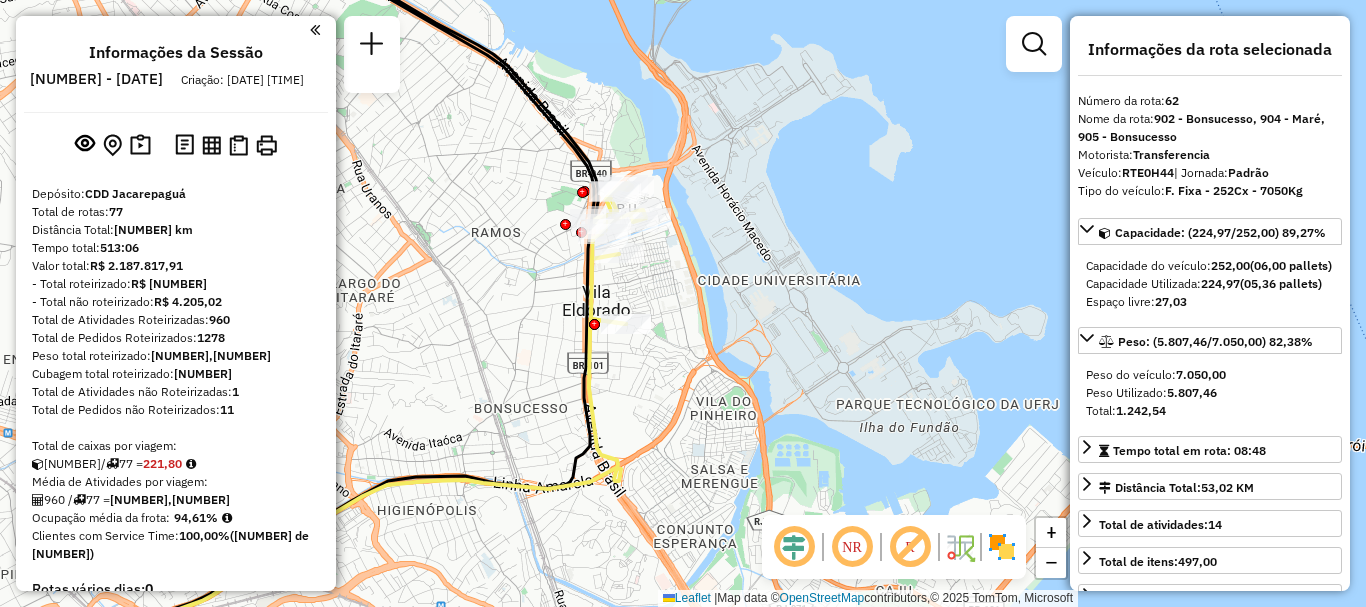 scroll, scrollTop: 7233, scrollLeft: 0, axis: vertical 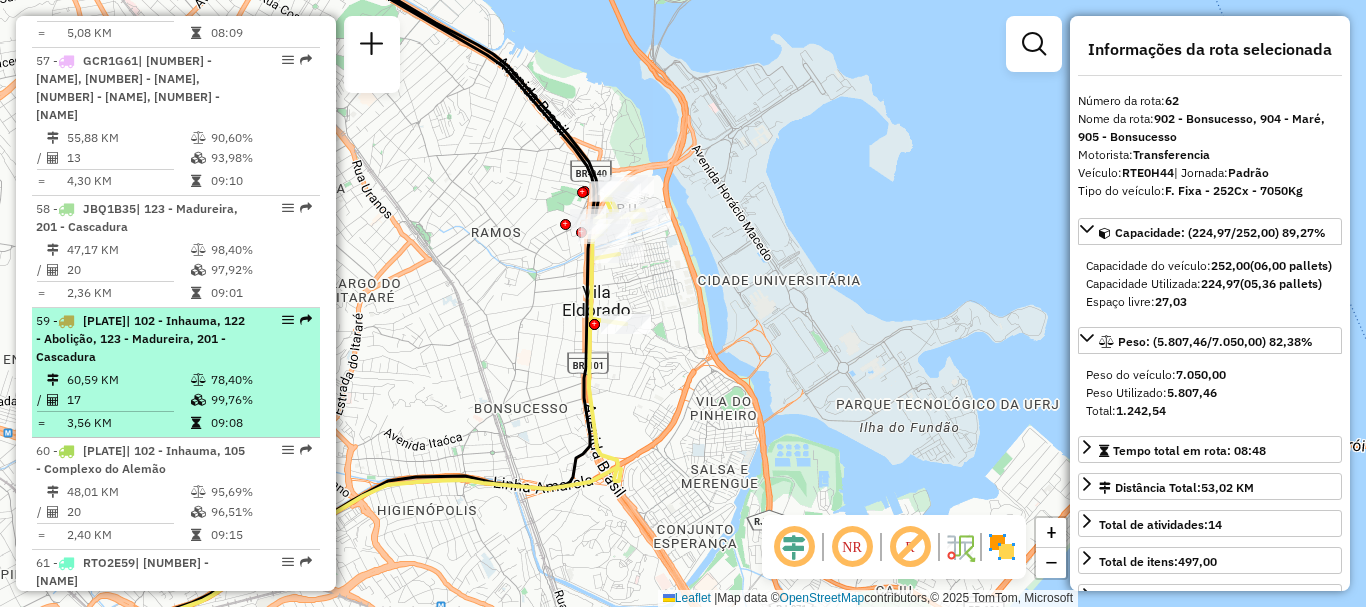 click on "| 102 - Inhauma, 122 - Abolição, 123 - Madureira, 201 - Cascadura" at bounding box center (140, 338) 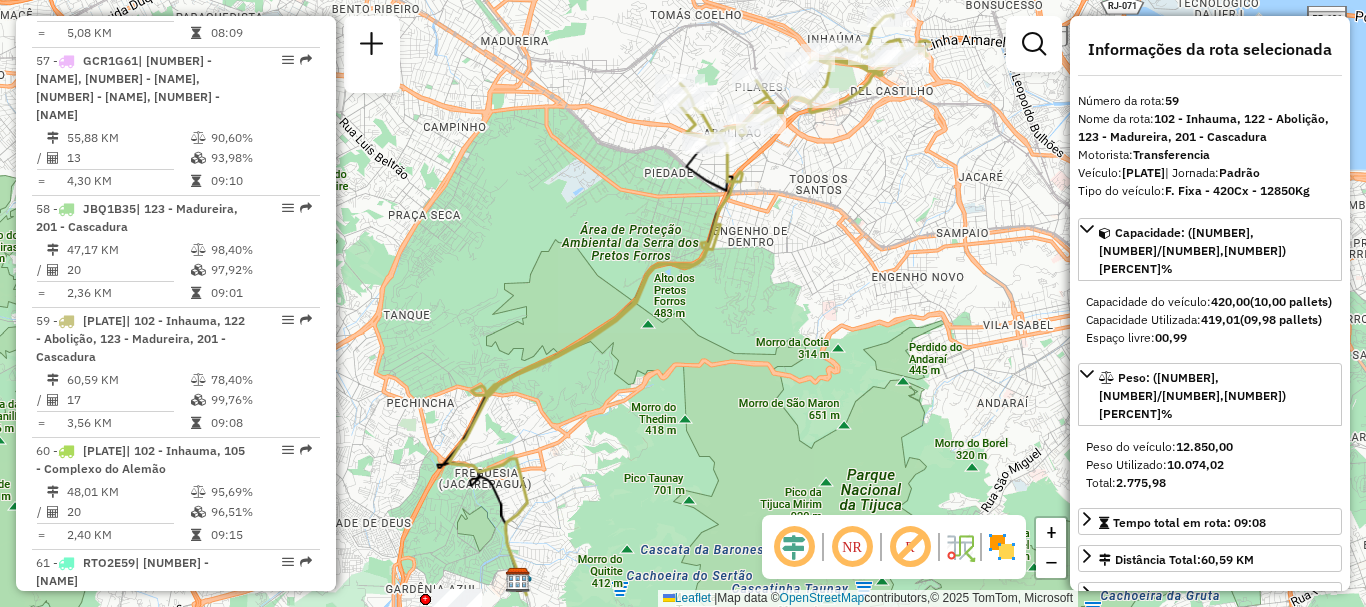 drag, startPoint x: 644, startPoint y: 176, endPoint x: 613, endPoint y: 295, distance: 122.97154 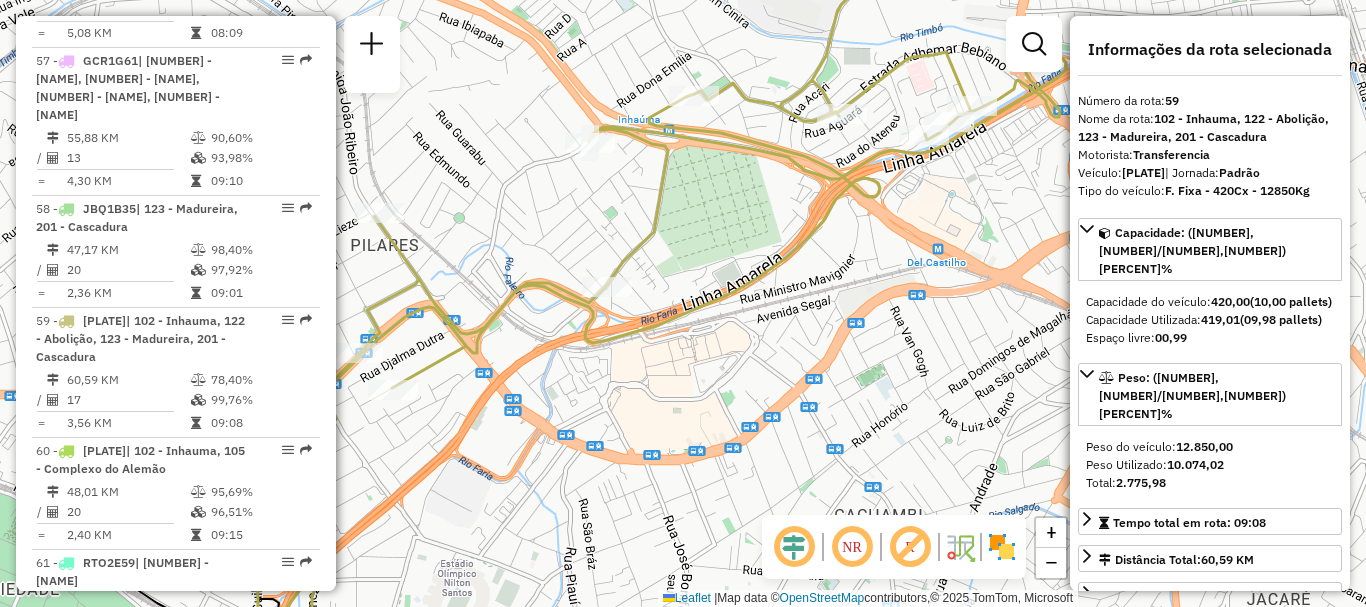 drag, startPoint x: 886, startPoint y: 264, endPoint x: 710, endPoint y: 230, distance: 179.25401 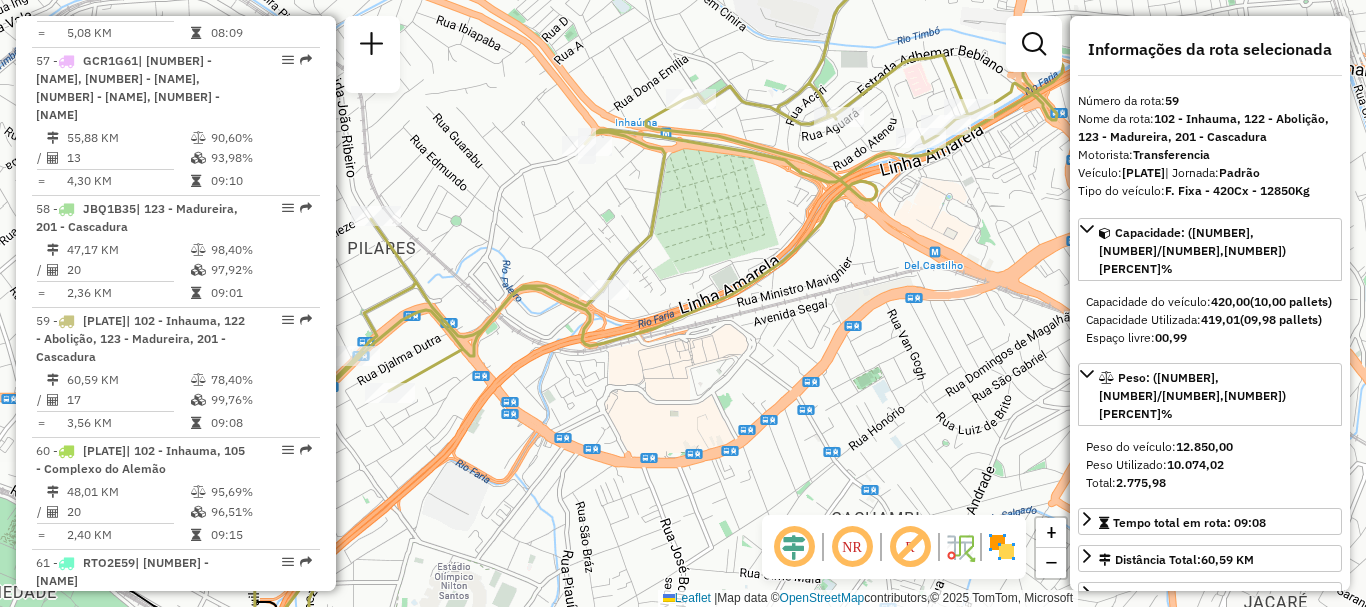 click 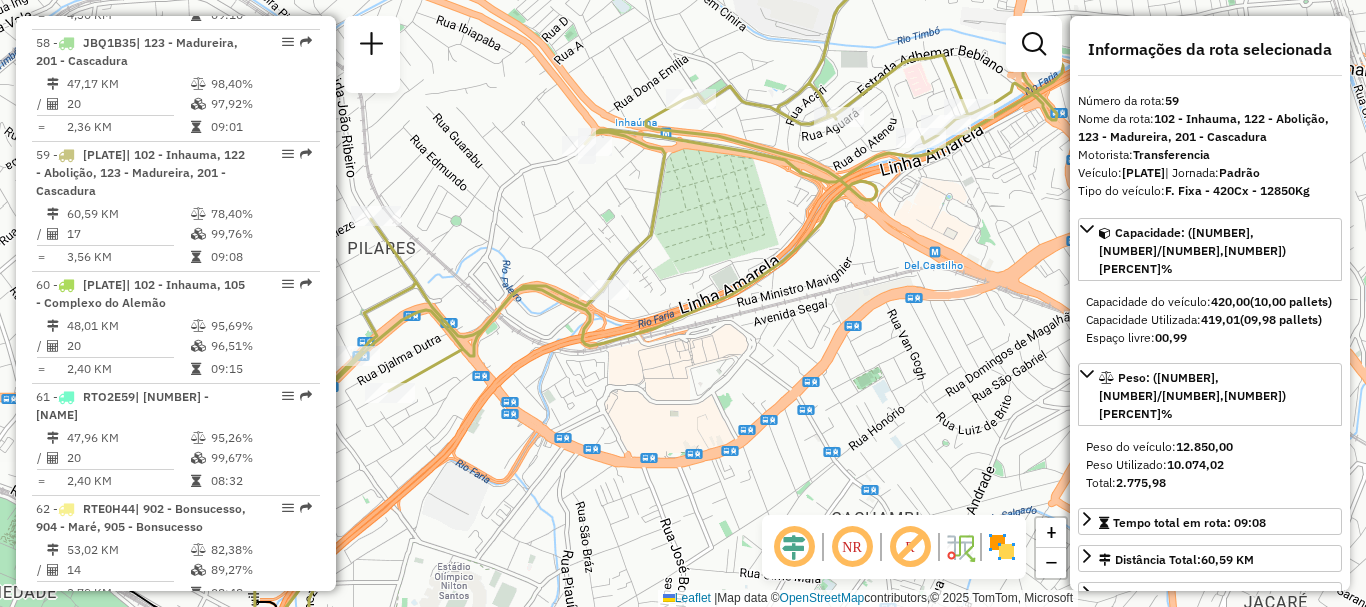 scroll, scrollTop: 7507, scrollLeft: 0, axis: vertical 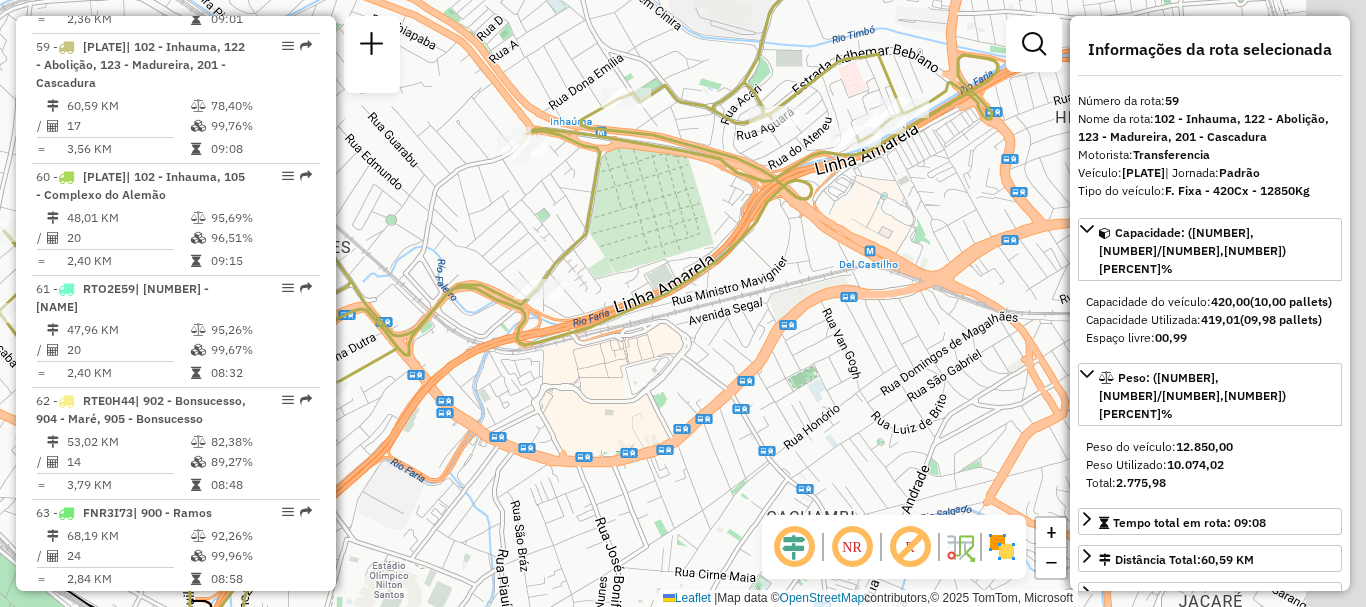 click on "Janela de atendimento Grade de atendimento Capacidade Transportadoras Veículos Cliente Pedidos  Rotas Selecione os dias de semana para filtrar as janelas de atendimento  Seg   Ter   Qua   Qui   Sex   Sáb   Dom  Informe o período da janela de atendimento: De: Até:  Filtrar exatamente a janela do cliente  Considerar janela de atendimento padrão  Selecione os dias de semana para filtrar as grades de atendimento  Seg   Ter   Qua   Qui   Sex   Sáb   Dom   Considerar clientes sem dia de atendimento cadastrado  Clientes fora do dia de atendimento selecionado Filtrar as atividades entre os valores definidos abaixo:  Peso mínimo:   Peso máximo:   Cubagem mínima:   Cubagem máxima:   De:   Até:  Filtrar as atividades entre o tempo de atendimento definido abaixo:  De:   Até:   Considerar capacidade total dos clientes não roteirizados Transportadora: Selecione um ou mais itens Tipo de veículo: Selecione um ou mais itens Veículo: Selecione um ou mais itens Motorista: Selecione um ou mais itens Nome: Rótulo:" 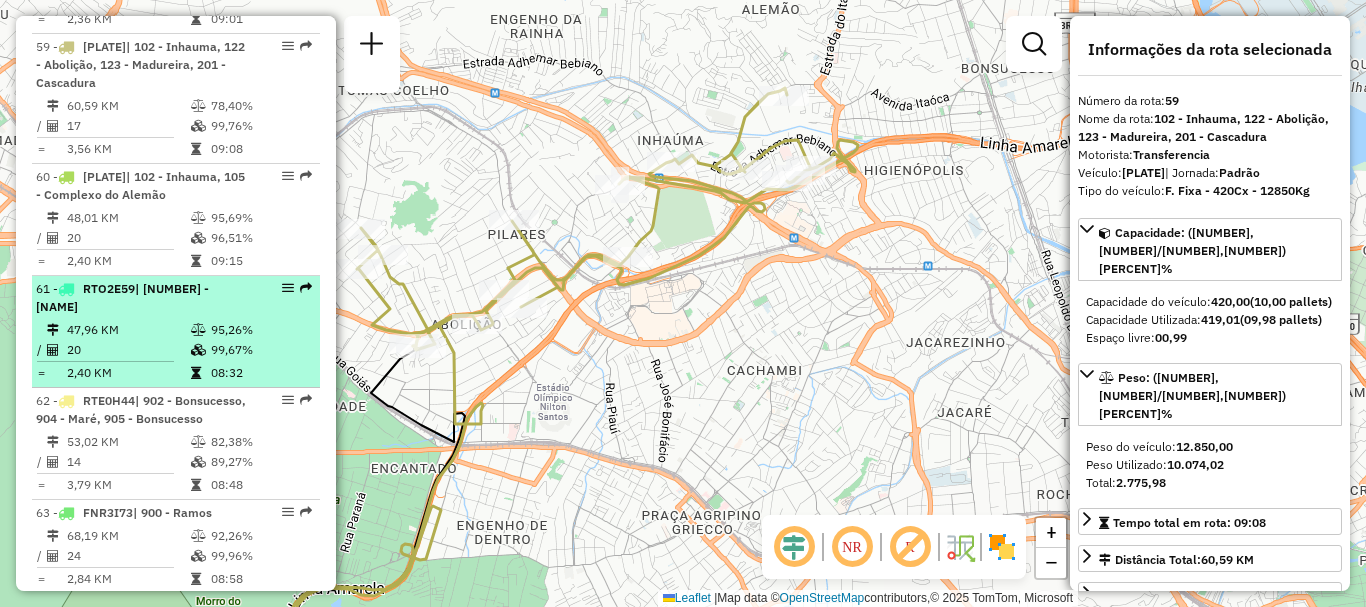 click on "[NUMBER]   | 903 - Maré  47,96 KM   95,26%  /  20   99,67%     =  2,40 KM   08:32" at bounding box center (176, 332) 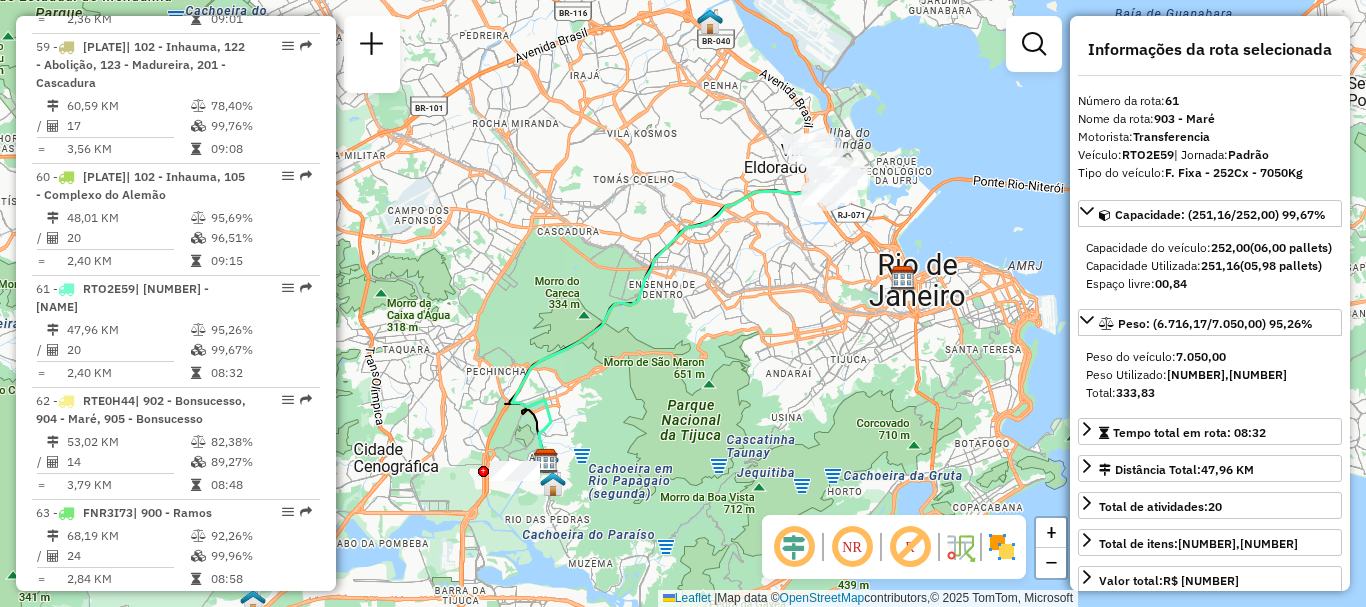 drag, startPoint x: 743, startPoint y: 208, endPoint x: 695, endPoint y: 221, distance: 49.729267 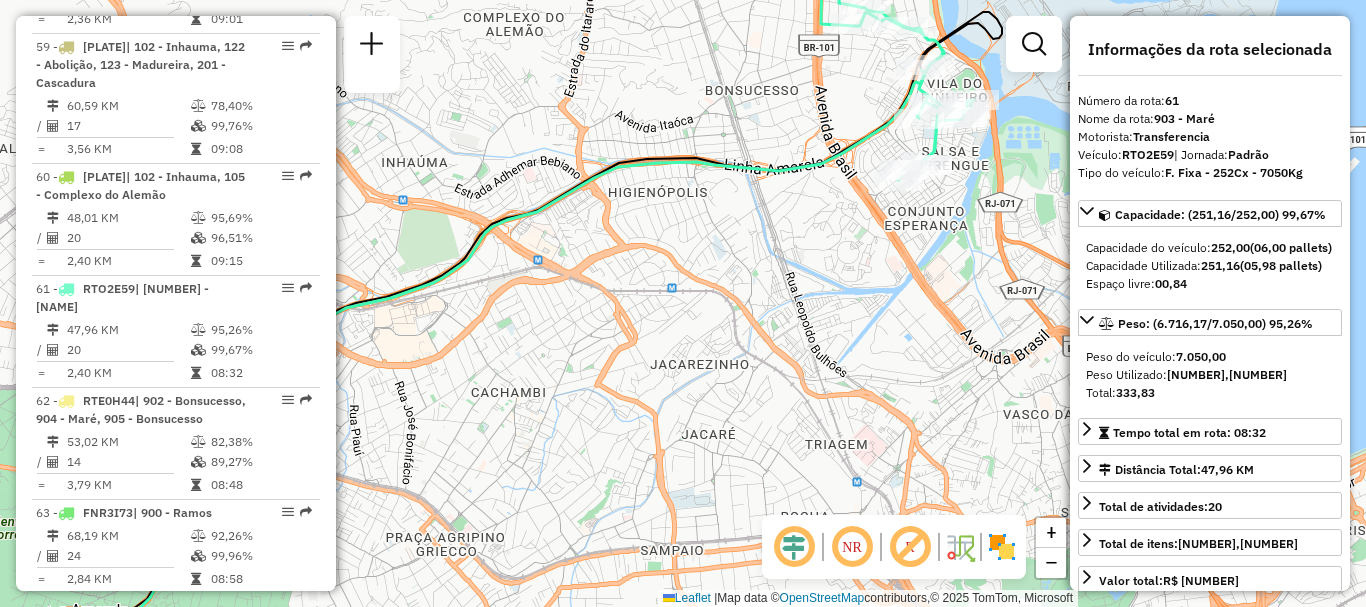 click on "Janela de atendimento Grade de atendimento Capacidade Transportadoras Veículos Cliente Pedidos  Rotas Selecione os dias de semana para filtrar as janelas de atendimento  Seg   Ter   Qua   Qui   Sex   Sáb   Dom  Informe o período da janela de atendimento: De: Até:  Filtrar exatamente a janela do cliente  Considerar janela de atendimento padrão  Selecione os dias de semana para filtrar as grades de atendimento  Seg   Ter   Qua   Qui   Sex   Sáb   Dom   Considerar clientes sem dia de atendimento cadastrado  Clientes fora do dia de atendimento selecionado Filtrar as atividades entre os valores definidos abaixo:  Peso mínimo:   Peso máximo:   Cubagem mínima:   Cubagem máxima:   De:   Até:  Filtrar as atividades entre o tempo de atendimento definido abaixo:  De:   Até:   Considerar capacidade total dos clientes não roteirizados Transportadora: Selecione um ou mais itens Tipo de veículo: Selecione um ou mais itens Veículo: Selecione um ou mais itens Motorista: Selecione um ou mais itens Nome: Rótulo:" 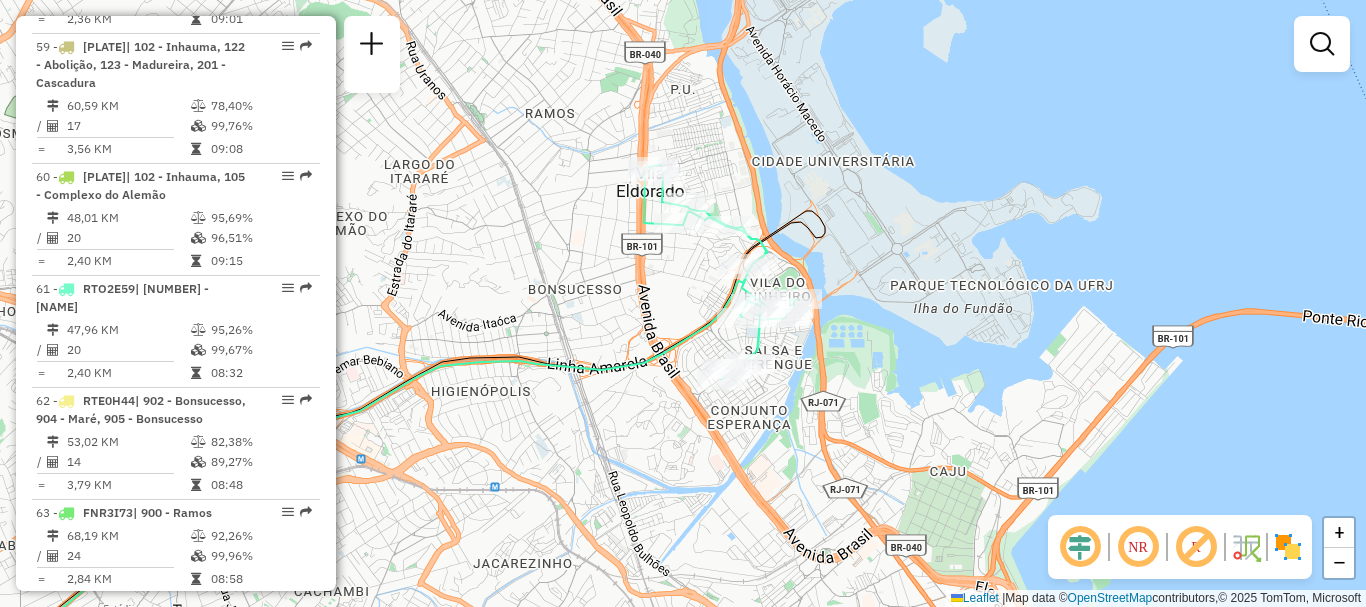 drag, startPoint x: 761, startPoint y: 171, endPoint x: 584, endPoint y: 370, distance: 266.32687 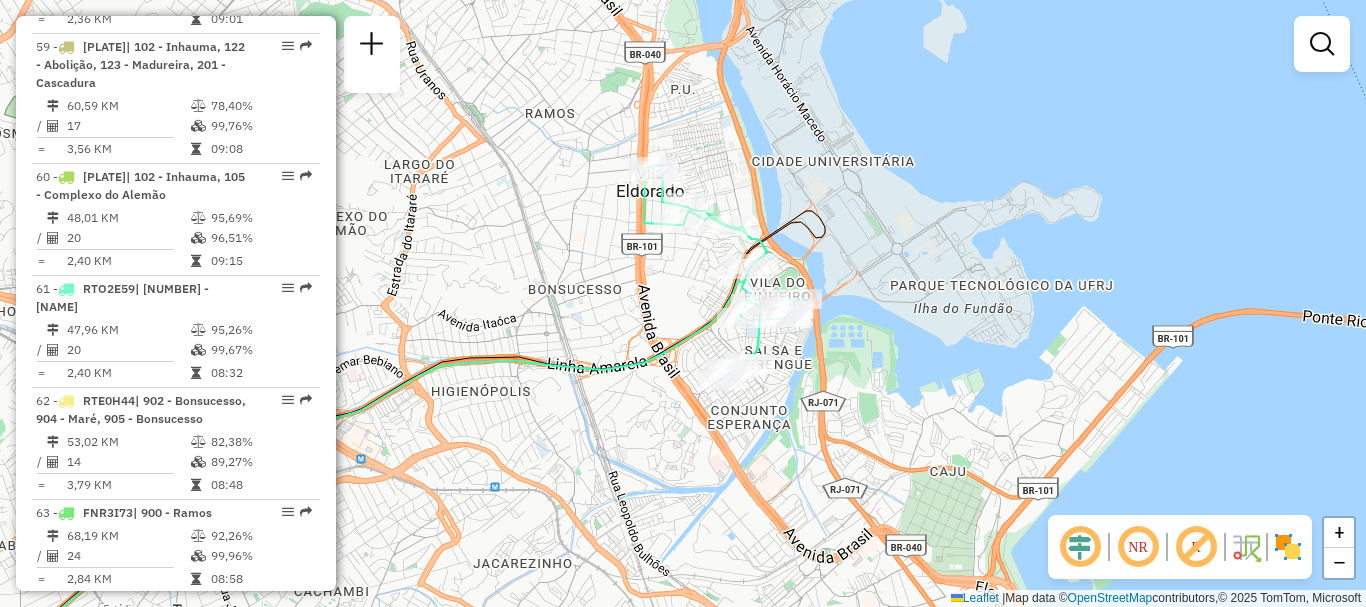 scroll, scrollTop: 7905, scrollLeft: 0, axis: vertical 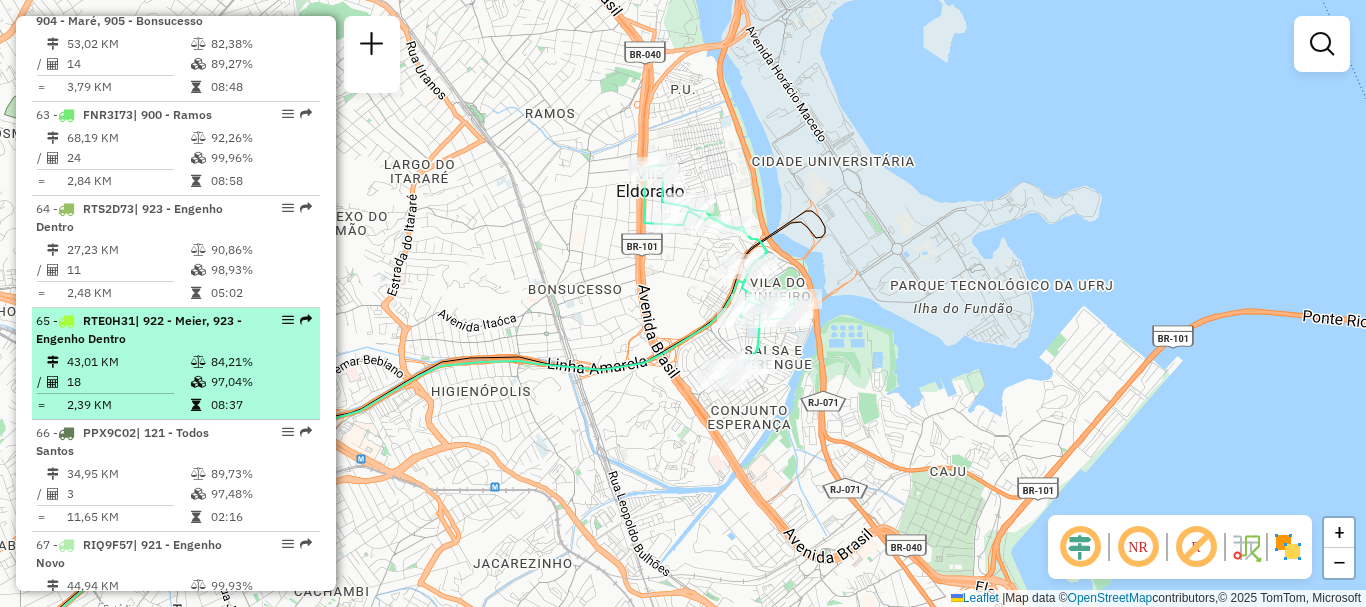 click on "65 -       [PLATE]   | 922 - Meier, 923 - Engenho Dentro" at bounding box center (142, 330) 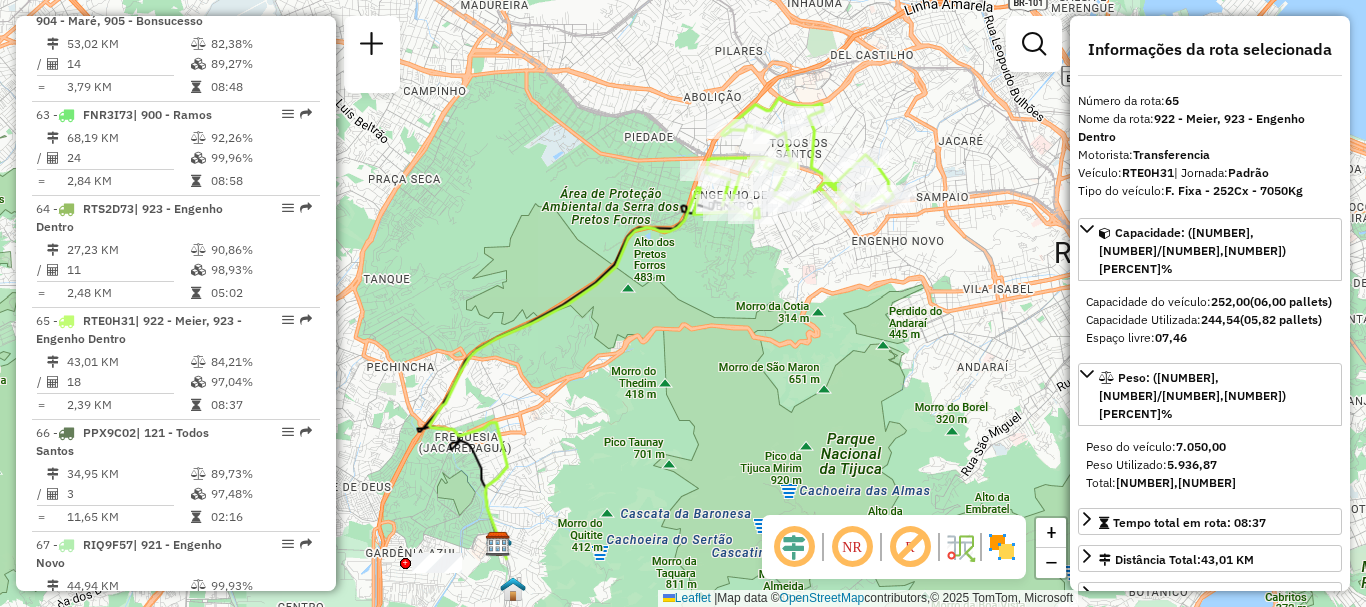 drag, startPoint x: 609, startPoint y: 219, endPoint x: 588, endPoint y: 260, distance: 46.06517 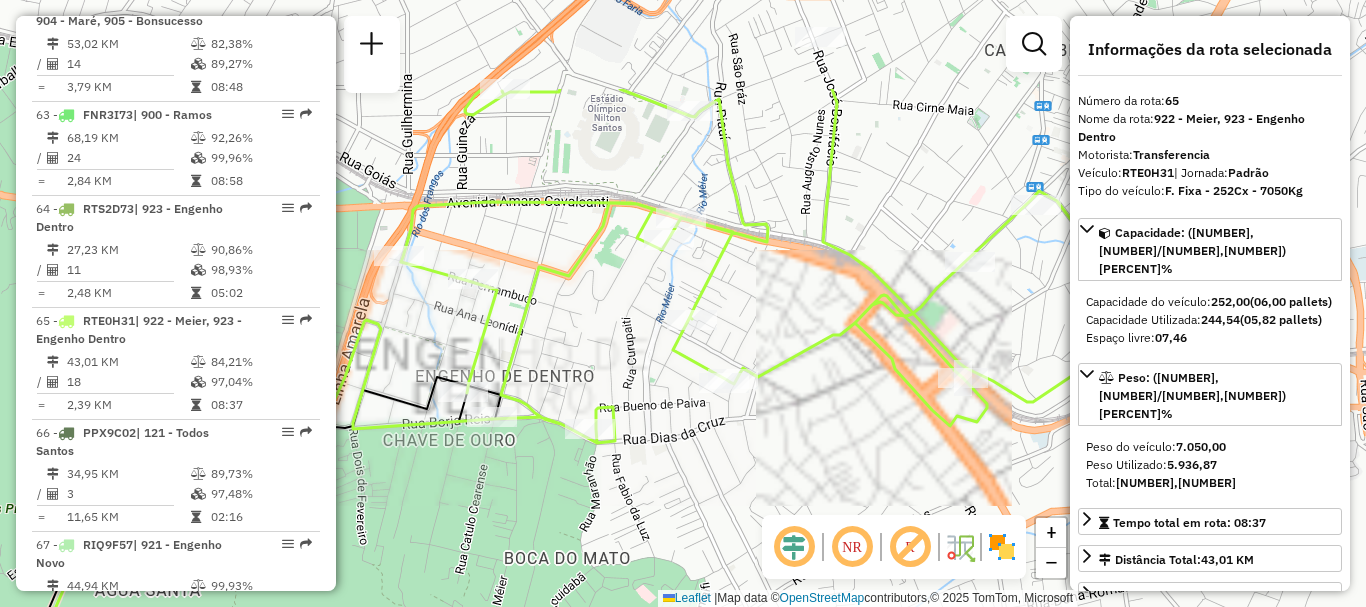 drag, startPoint x: 743, startPoint y: 220, endPoint x: 806, endPoint y: 388, distance: 179.42407 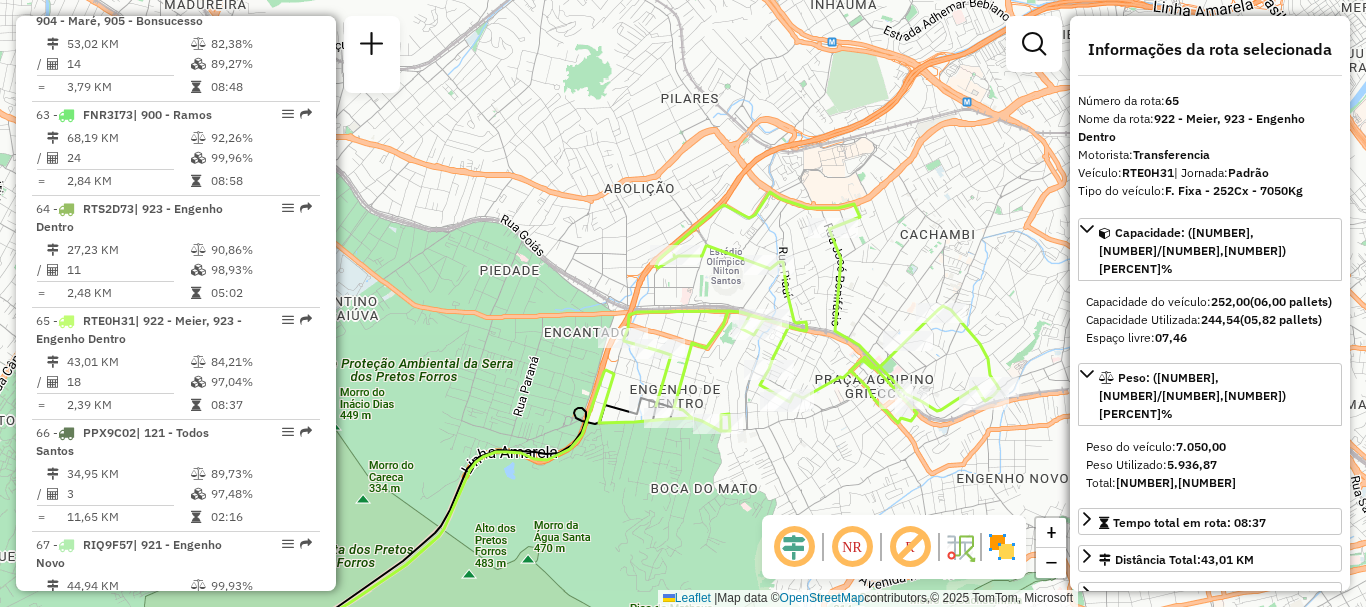 scroll, scrollTop: 9267, scrollLeft: 0, axis: vertical 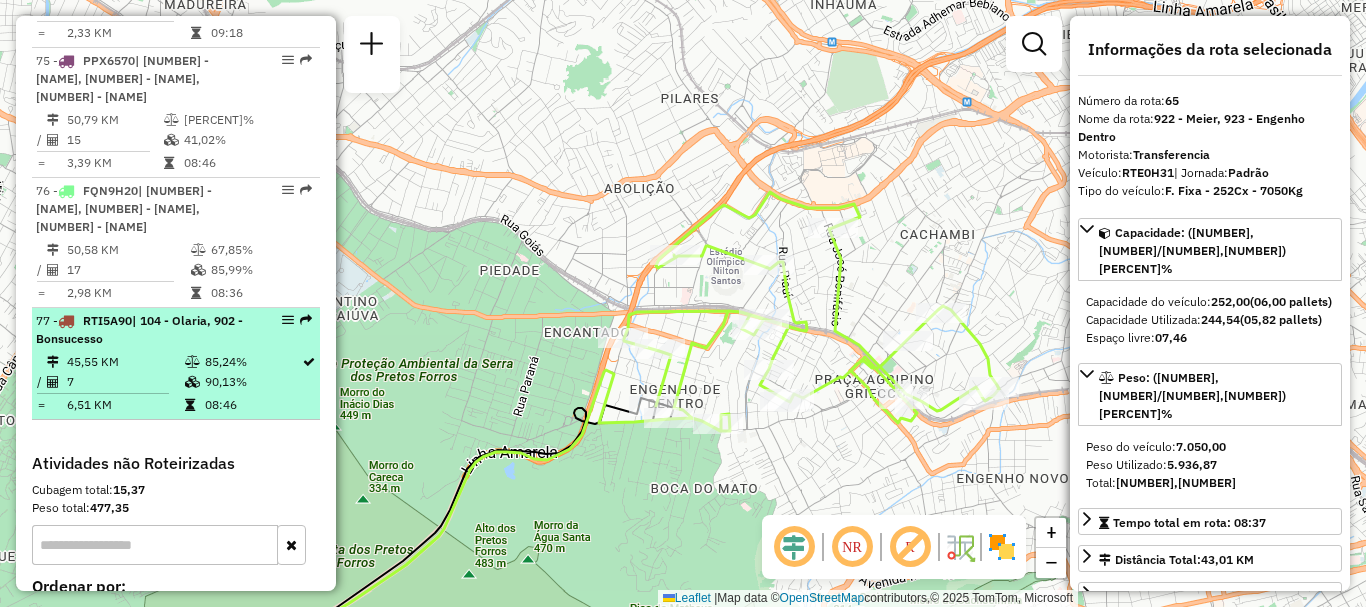 click on "| 104 - Olaria, 902 - Bonsucesso" at bounding box center (139, 329) 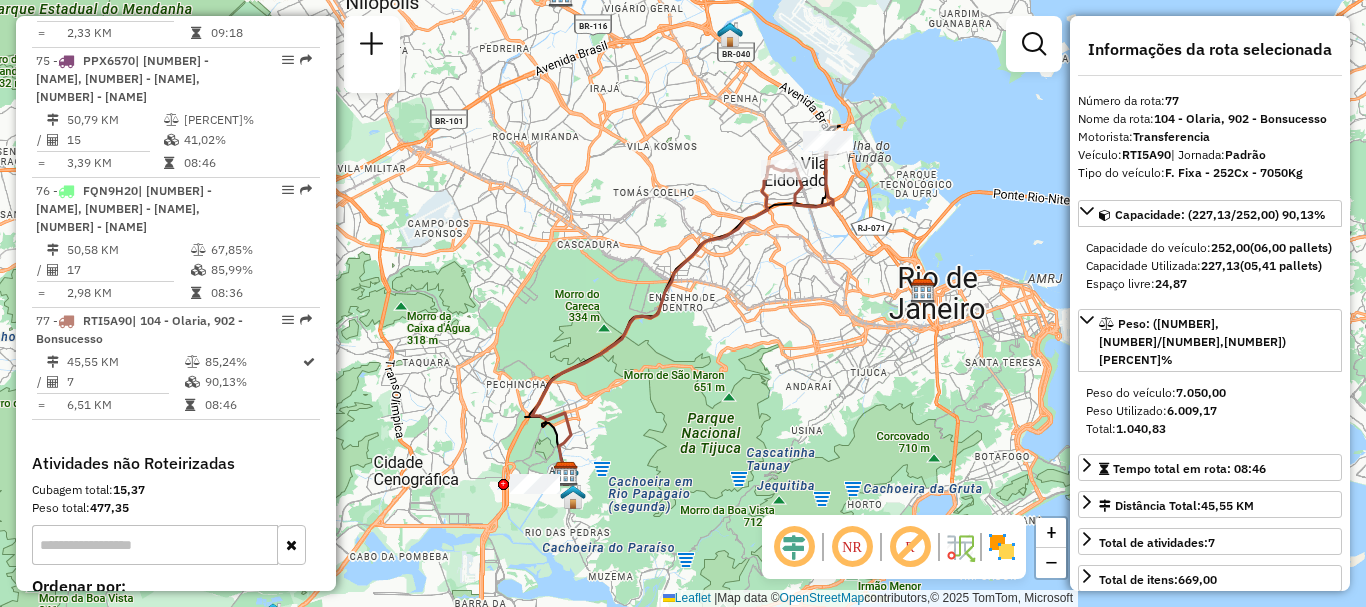 drag, startPoint x: 677, startPoint y: 203, endPoint x: 605, endPoint y: 282, distance: 106.887794 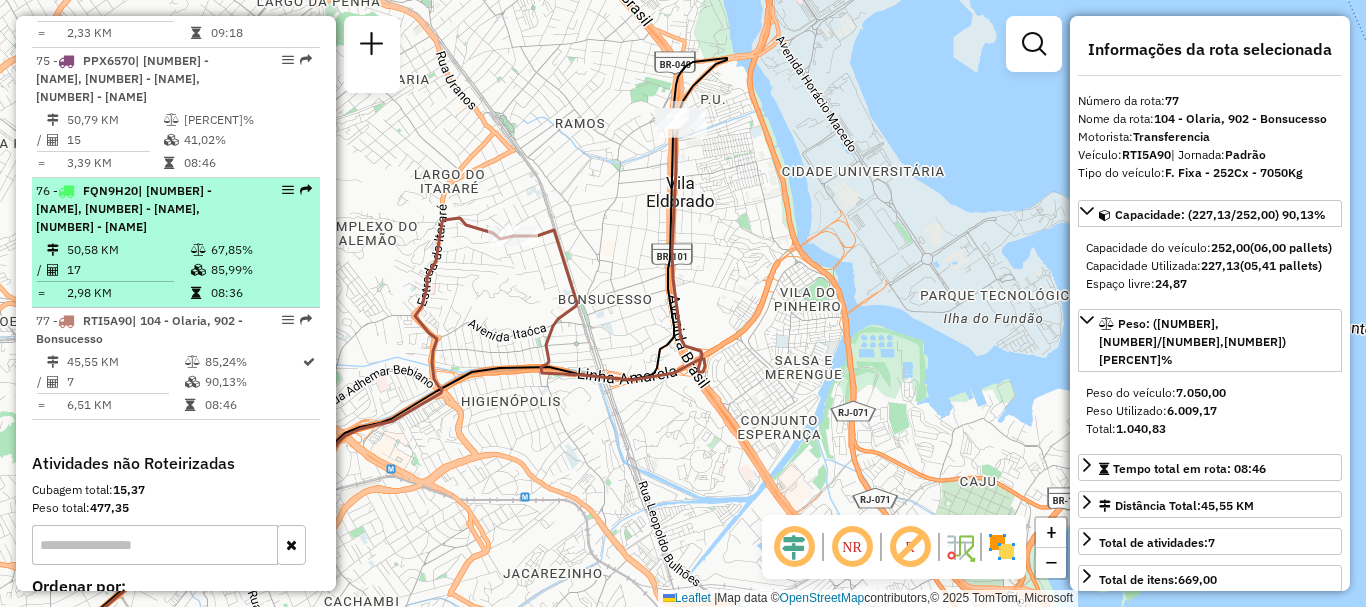 click on "| [NUMBER] - [NAME], [NUMBER] - [NAME], [NUMBER] - [NAME]" at bounding box center (124, 208) 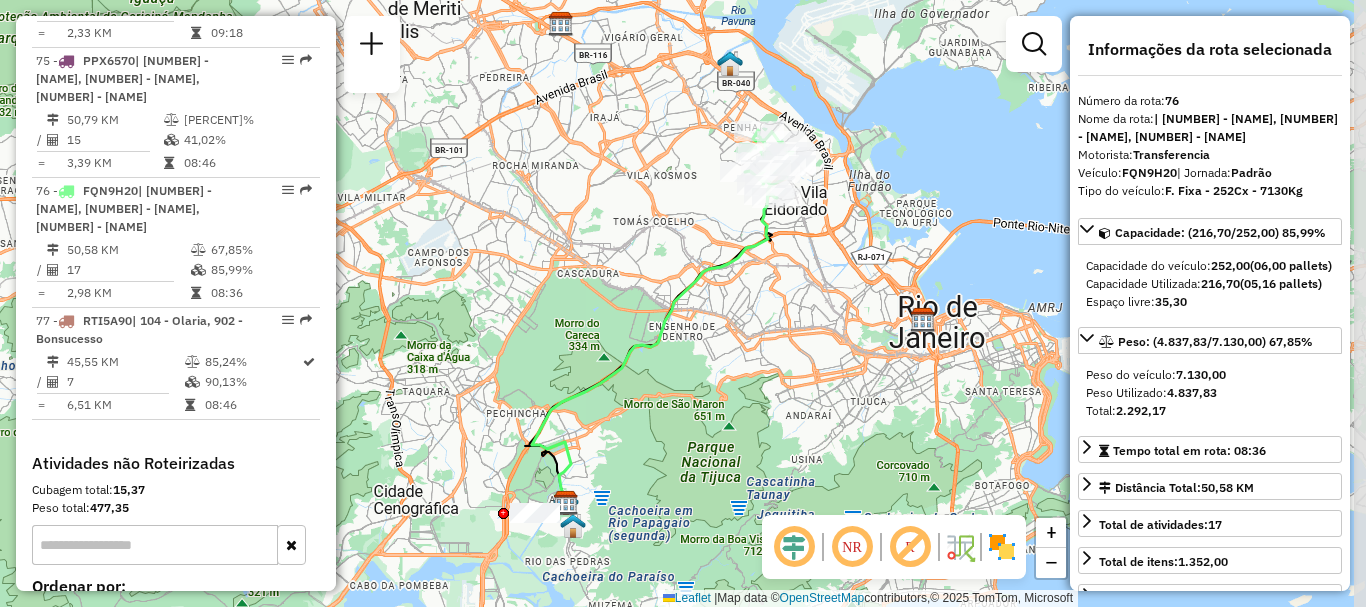 drag, startPoint x: 703, startPoint y: 216, endPoint x: 661, endPoint y: 240, distance: 48.373547 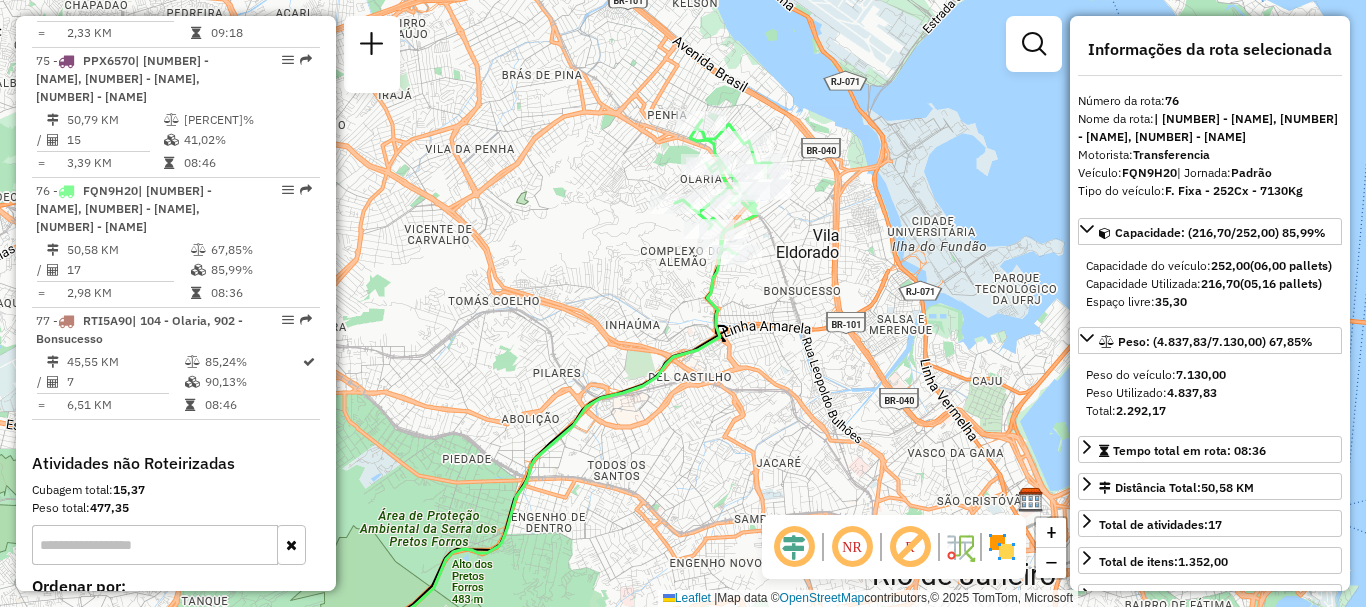 drag, startPoint x: 672, startPoint y: 189, endPoint x: 638, endPoint y: 241, distance: 62.1289 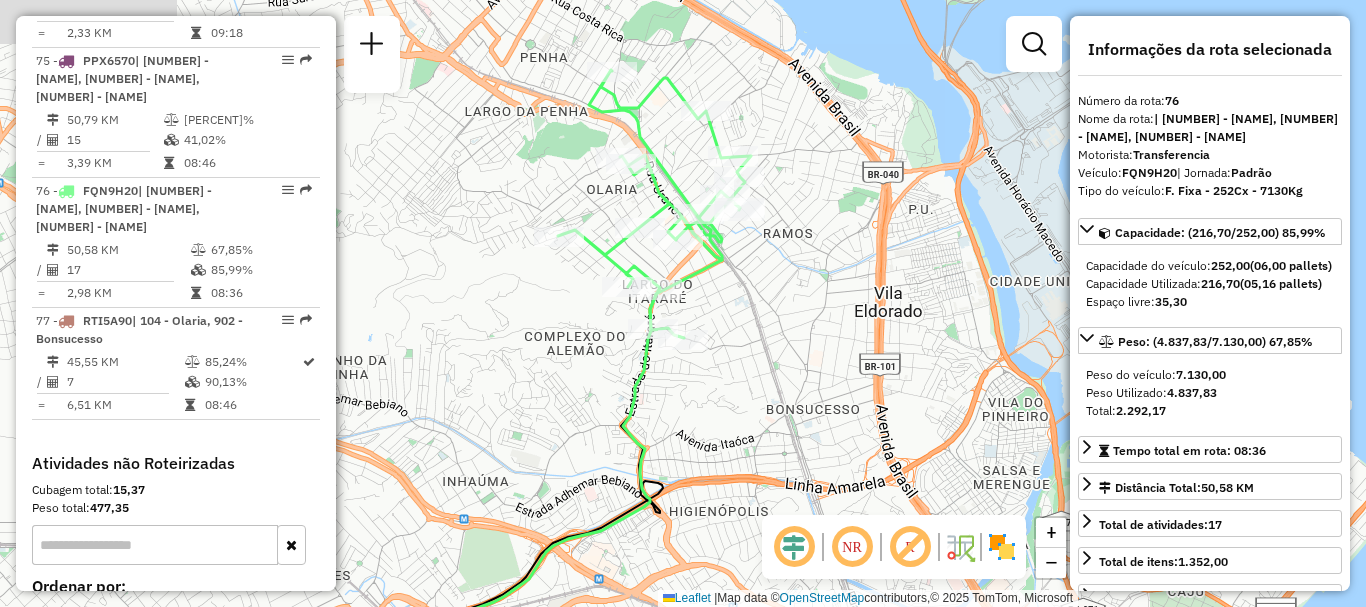 drag, startPoint x: 689, startPoint y: 252, endPoint x: 533, endPoint y: 338, distance: 178.13478 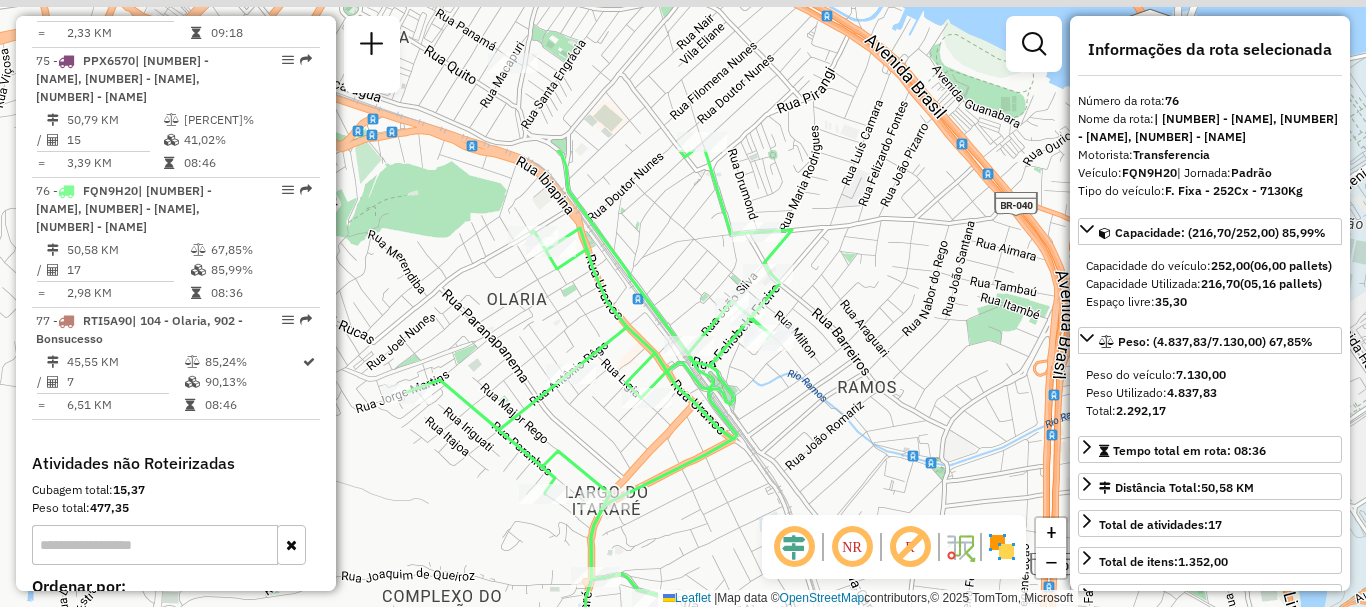 drag, startPoint x: 748, startPoint y: 327, endPoint x: 745, endPoint y: 463, distance: 136.03308 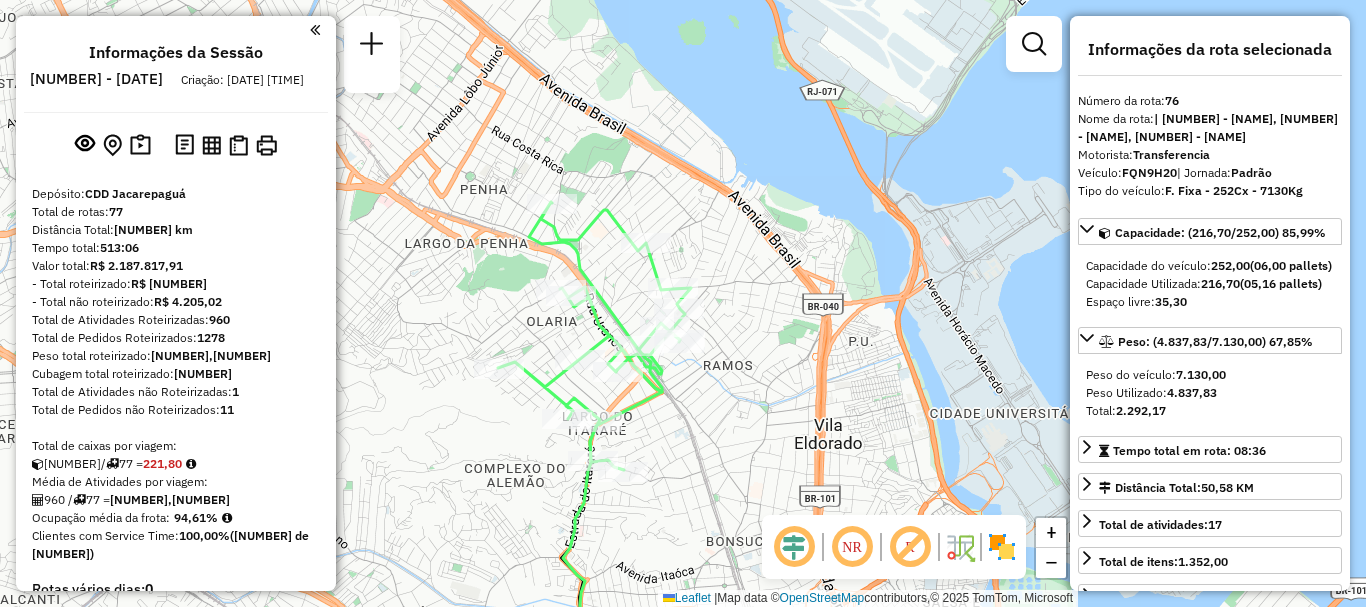 scroll, scrollTop: 7233, scrollLeft: 0, axis: vertical 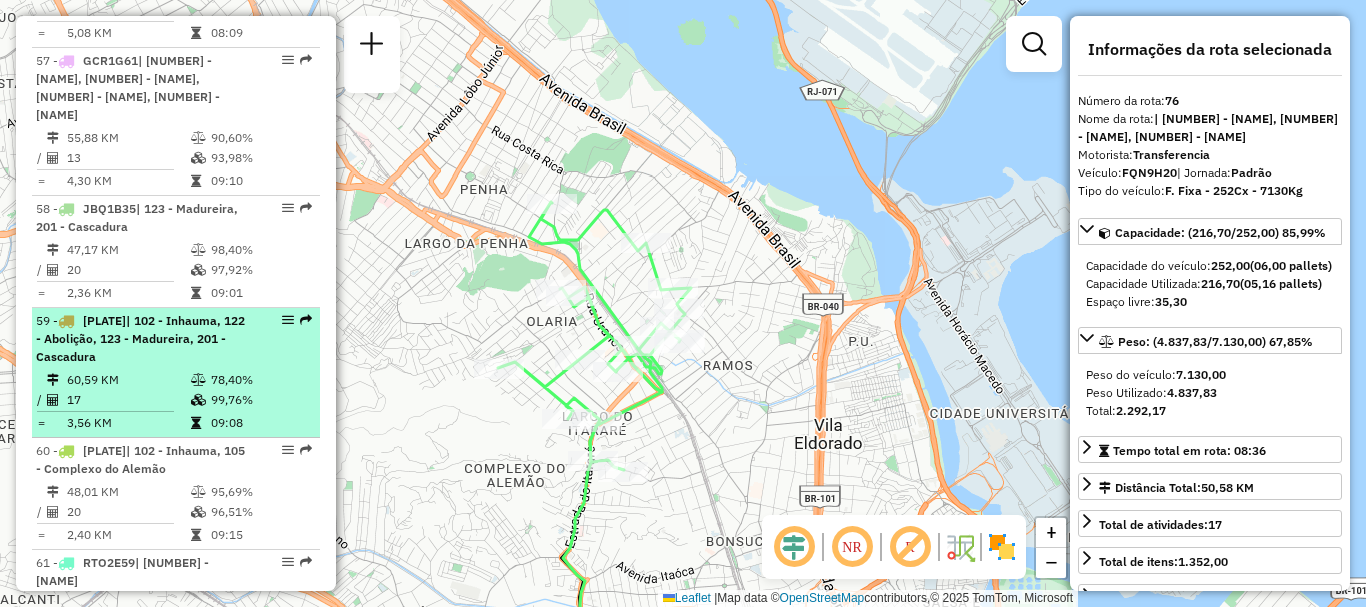 click on "| 102 - Inhauma, 122 - Abolição, 123 - Madureira, 201 - Cascadura" at bounding box center (140, 338) 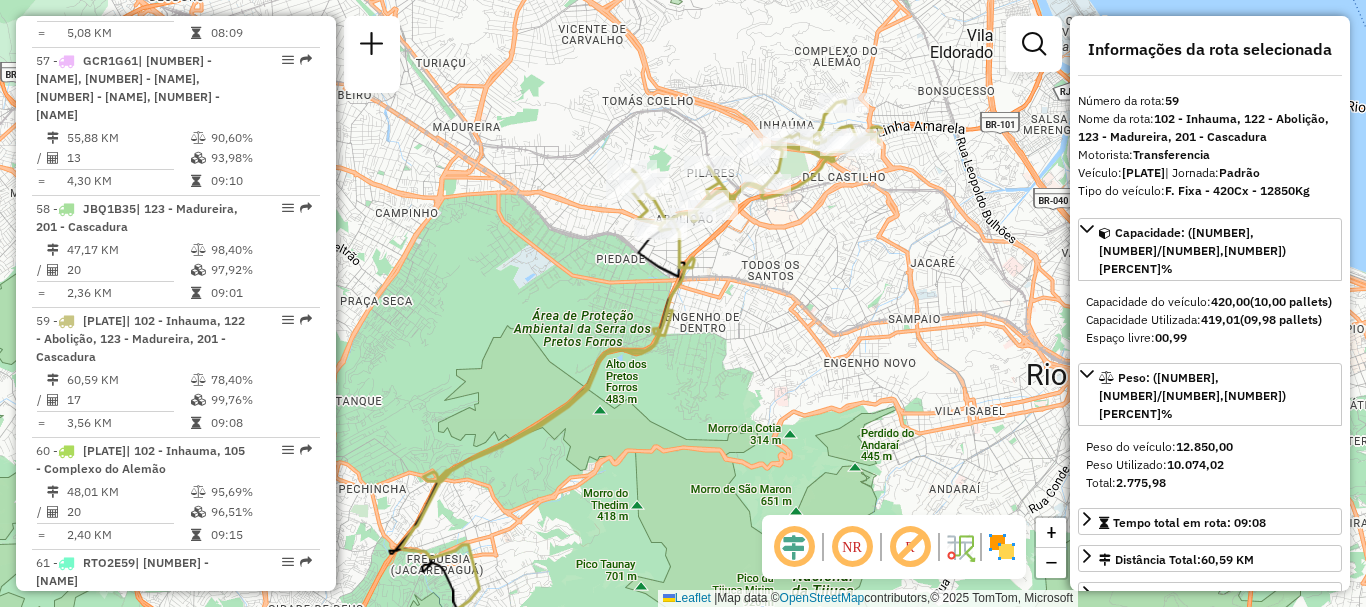 drag, startPoint x: 869, startPoint y: 87, endPoint x: 819, endPoint y: 182, distance: 107.35455 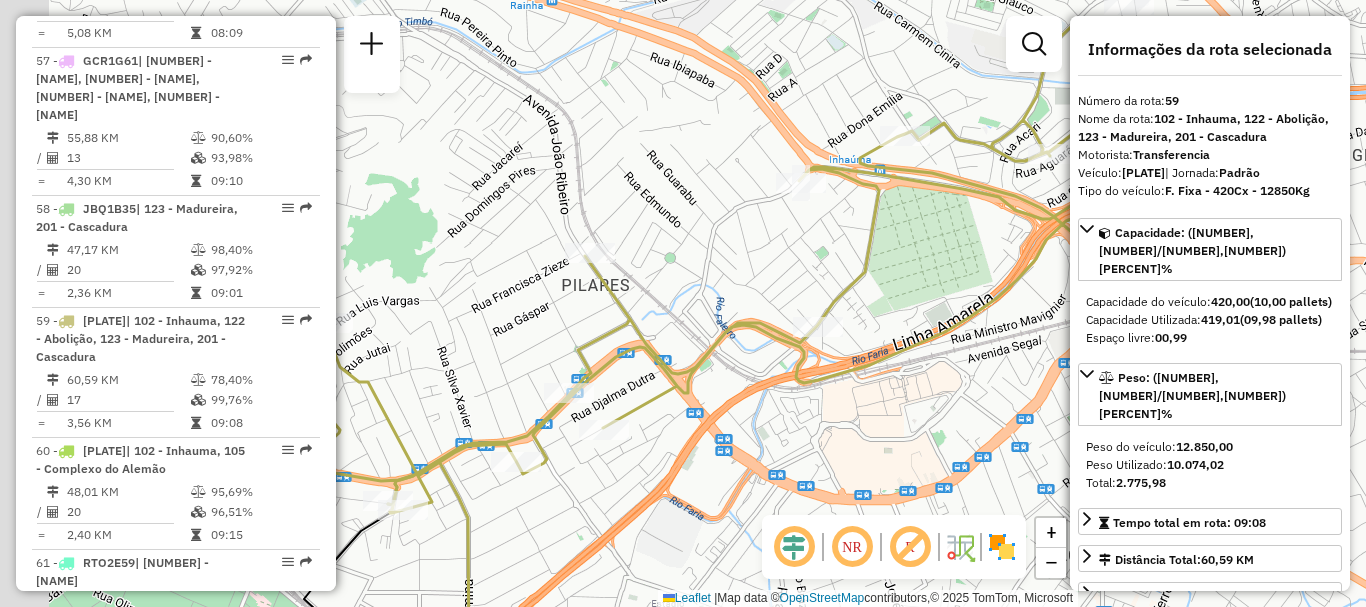drag, startPoint x: 678, startPoint y: 359, endPoint x: 785, endPoint y: 394, distance: 112.578865 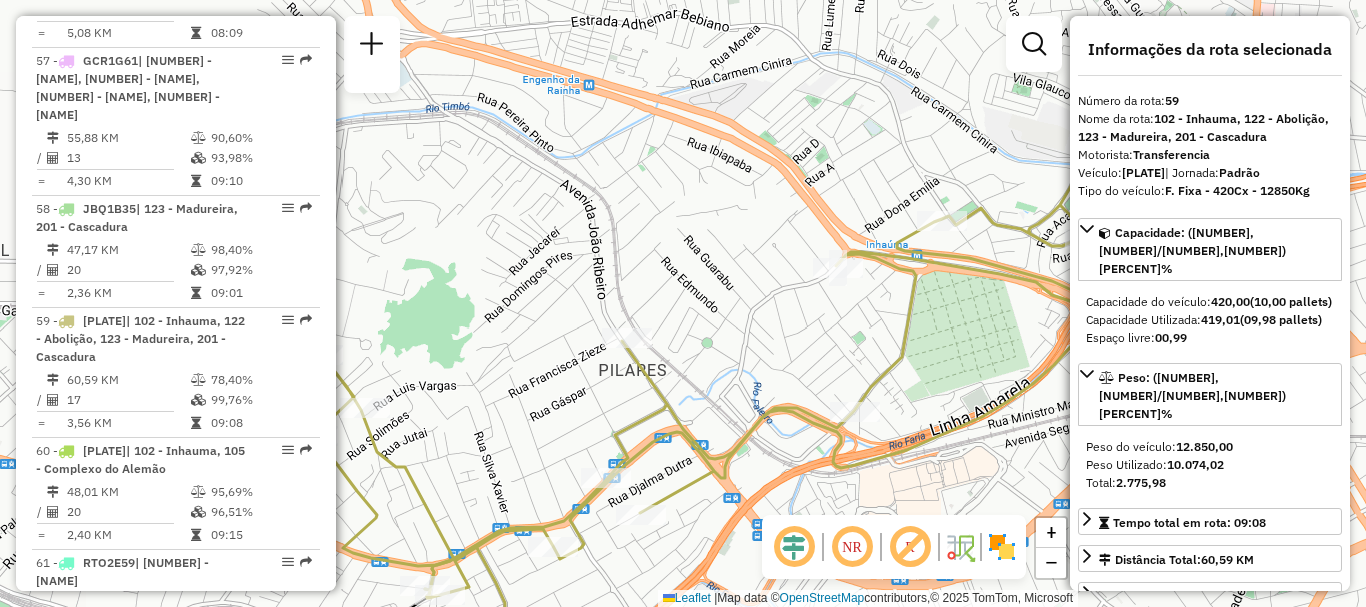 drag, startPoint x: 927, startPoint y: 271, endPoint x: 789, endPoint y: 327, distance: 148.92952 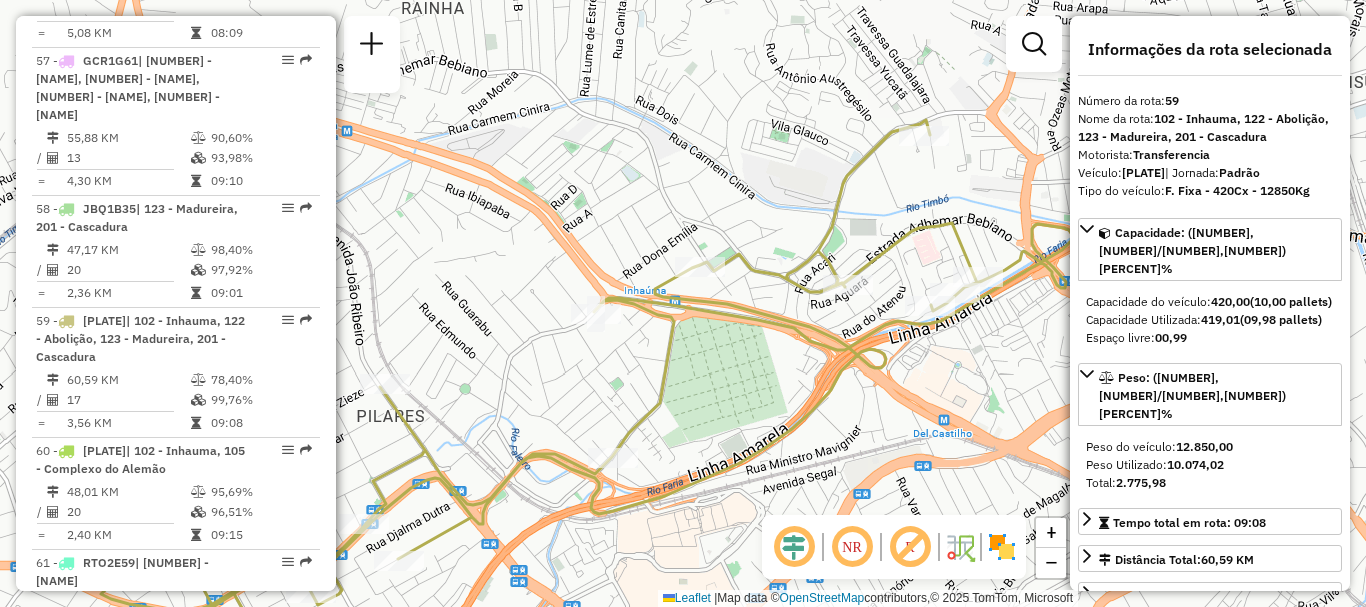 drag, startPoint x: 682, startPoint y: 363, endPoint x: 638, endPoint y: 363, distance: 44 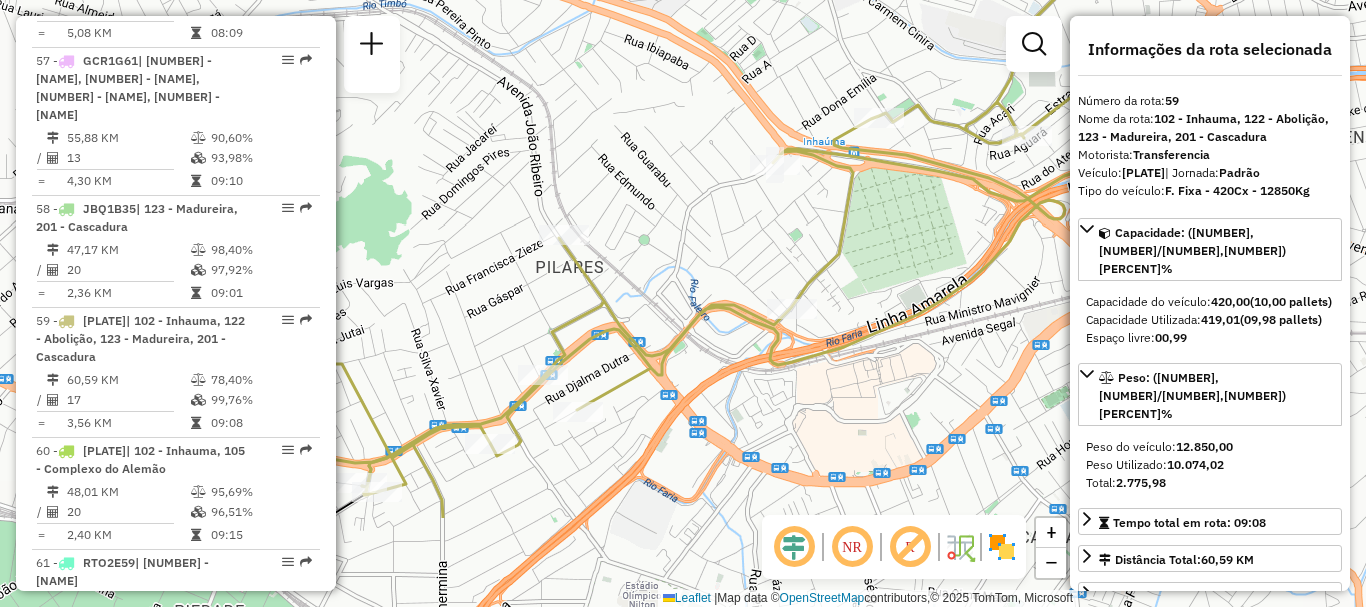 drag, startPoint x: 588, startPoint y: 491, endPoint x: 853, endPoint y: 282, distance: 337.49963 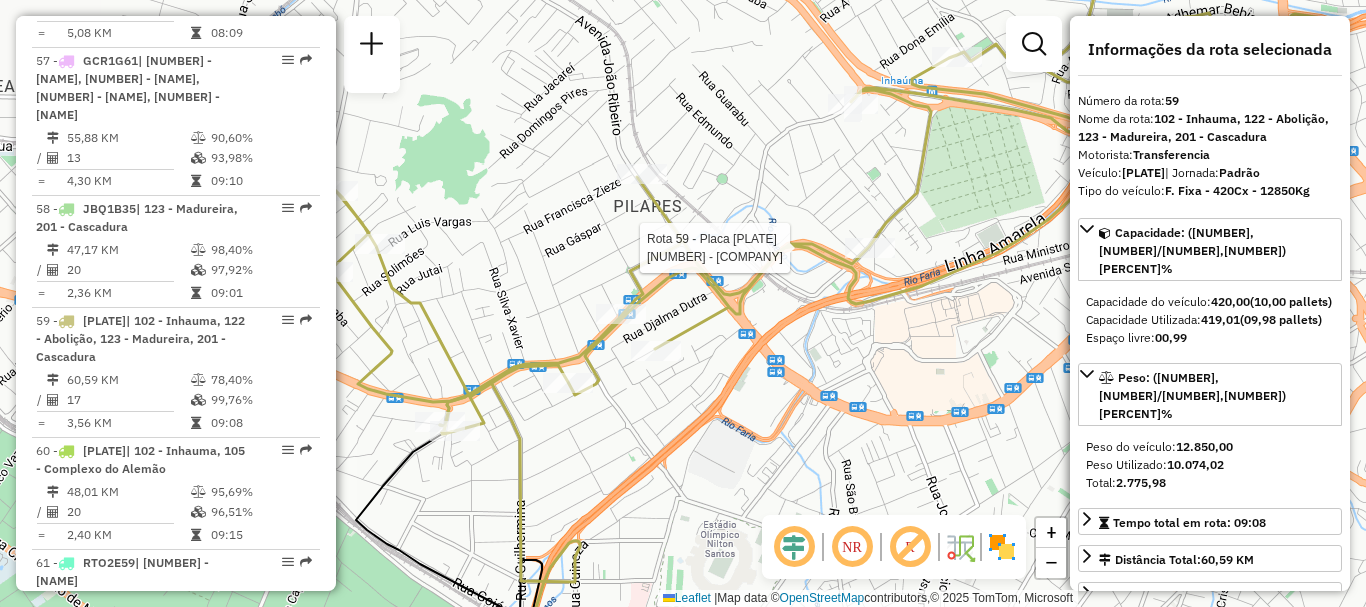 drag, startPoint x: 598, startPoint y: 409, endPoint x: 678, endPoint y: 406, distance: 80.05623 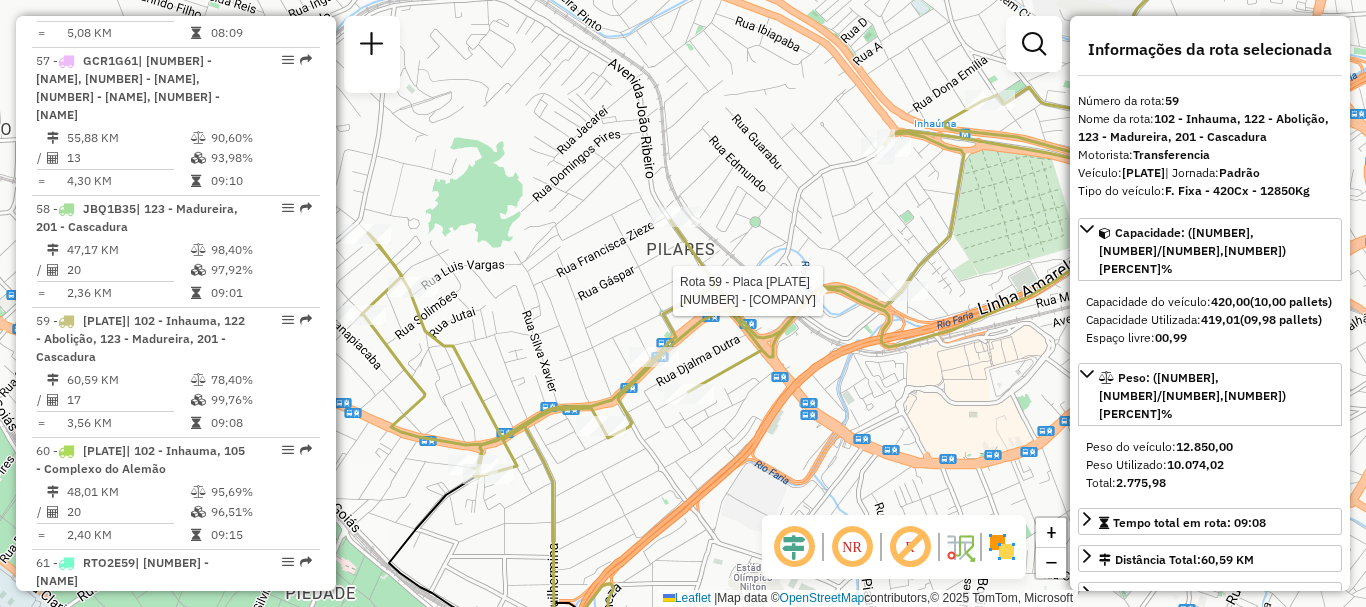drag, startPoint x: 797, startPoint y: 275, endPoint x: 504, endPoint y: 312, distance: 295.32693 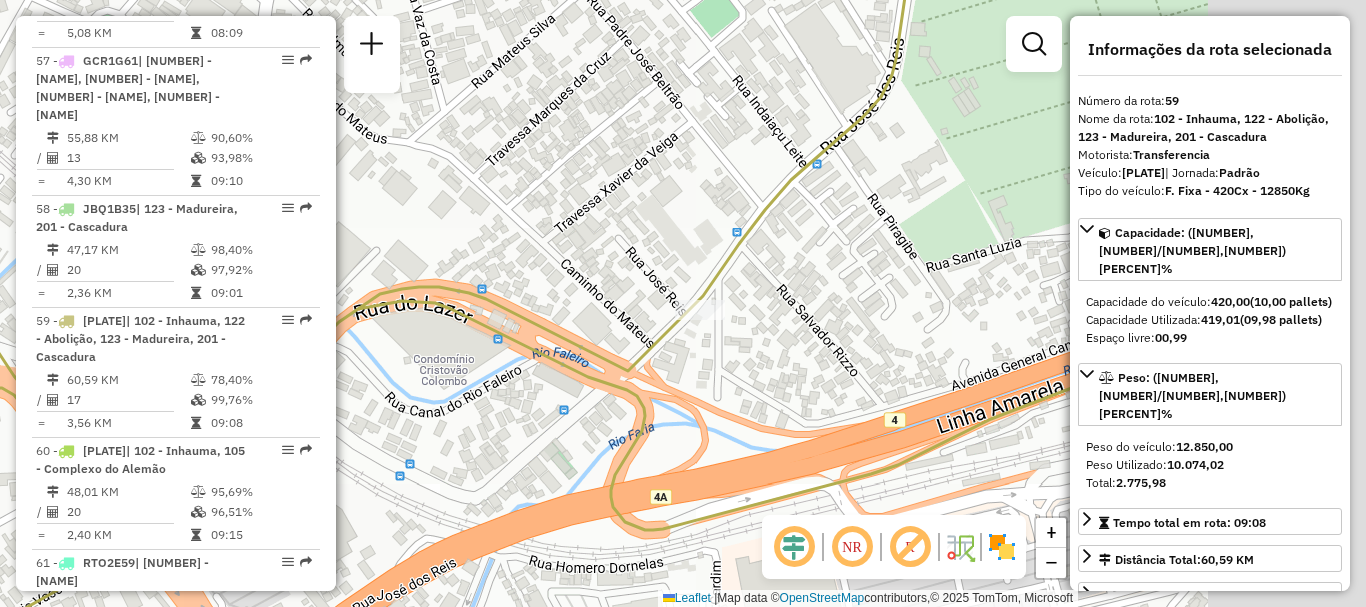 drag, startPoint x: 977, startPoint y: 250, endPoint x: 780, endPoint y: 294, distance: 201.85391 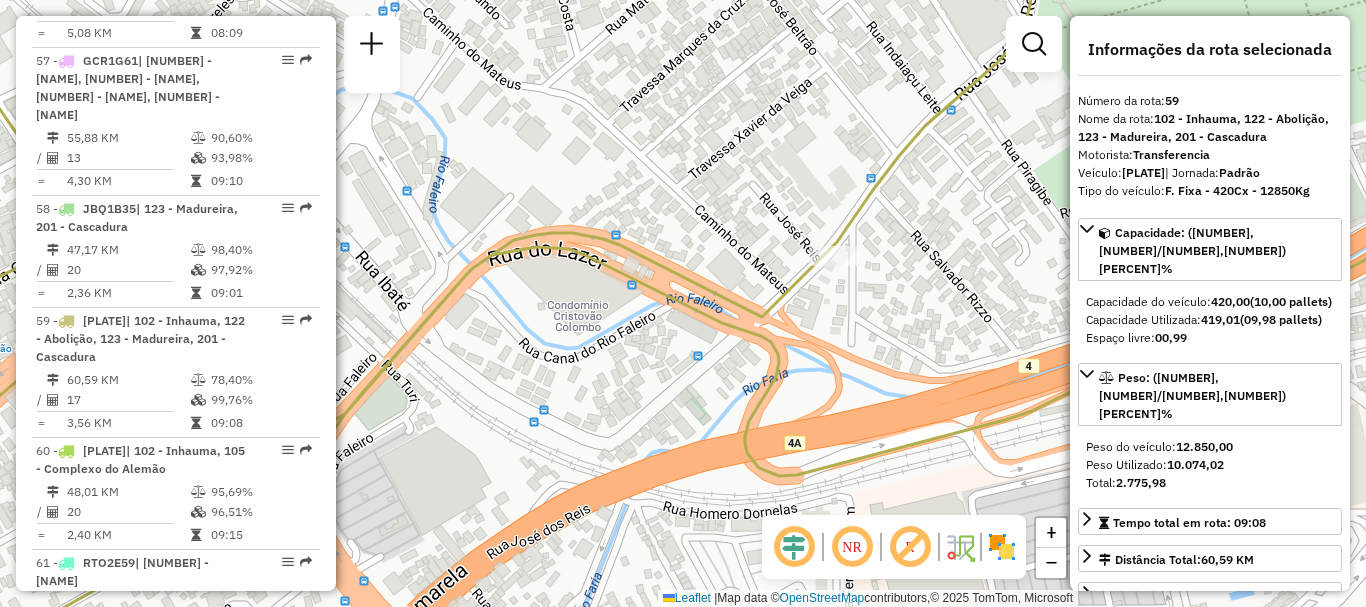 drag, startPoint x: 602, startPoint y: 294, endPoint x: 733, endPoint y: 235, distance: 143.67323 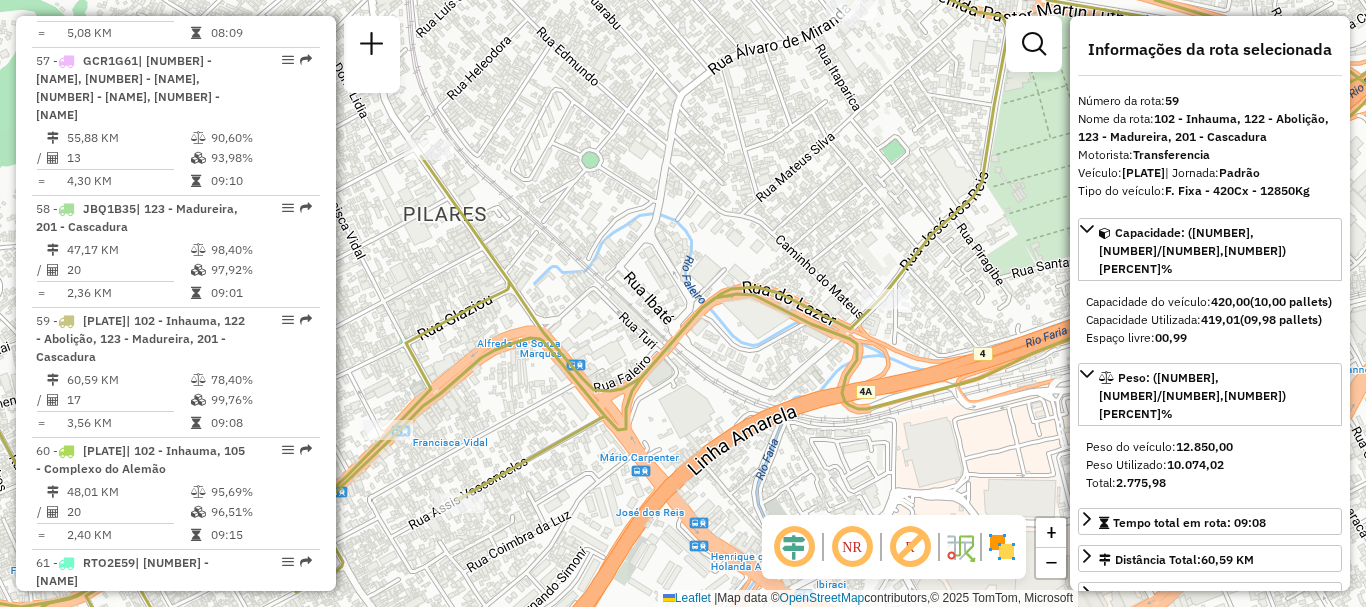 drag, startPoint x: 619, startPoint y: 308, endPoint x: 704, endPoint y: 369, distance: 104.62313 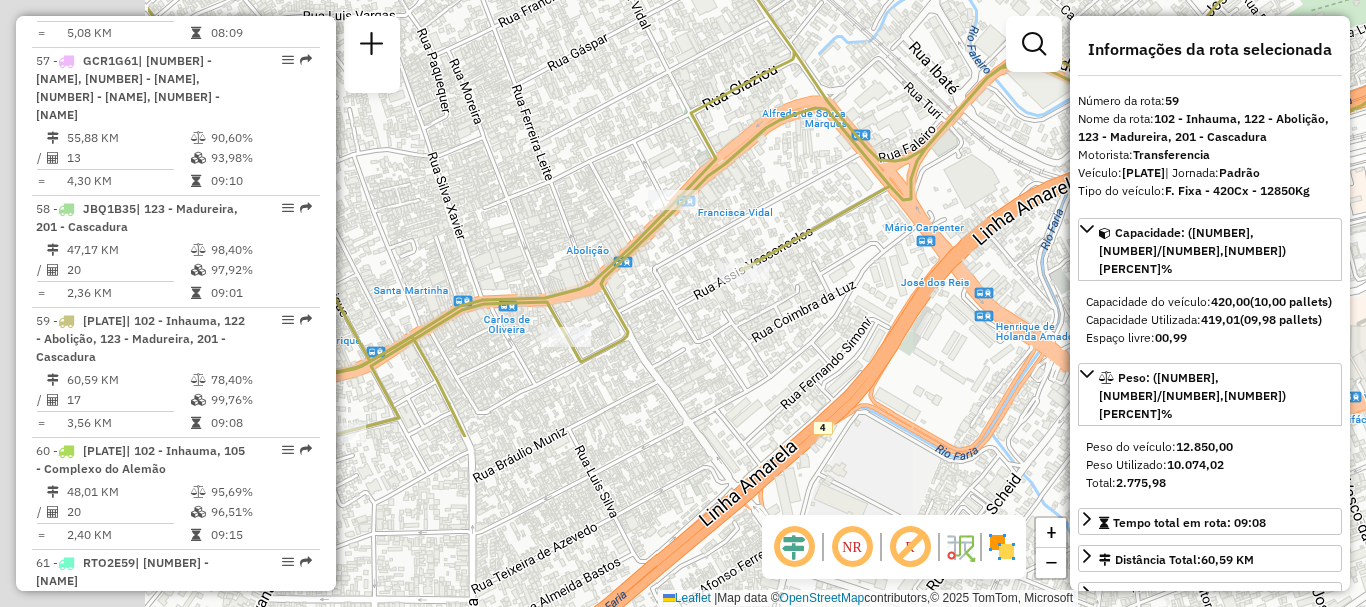 drag, startPoint x: 604, startPoint y: 218, endPoint x: 864, endPoint y: 67, distance: 300.6676 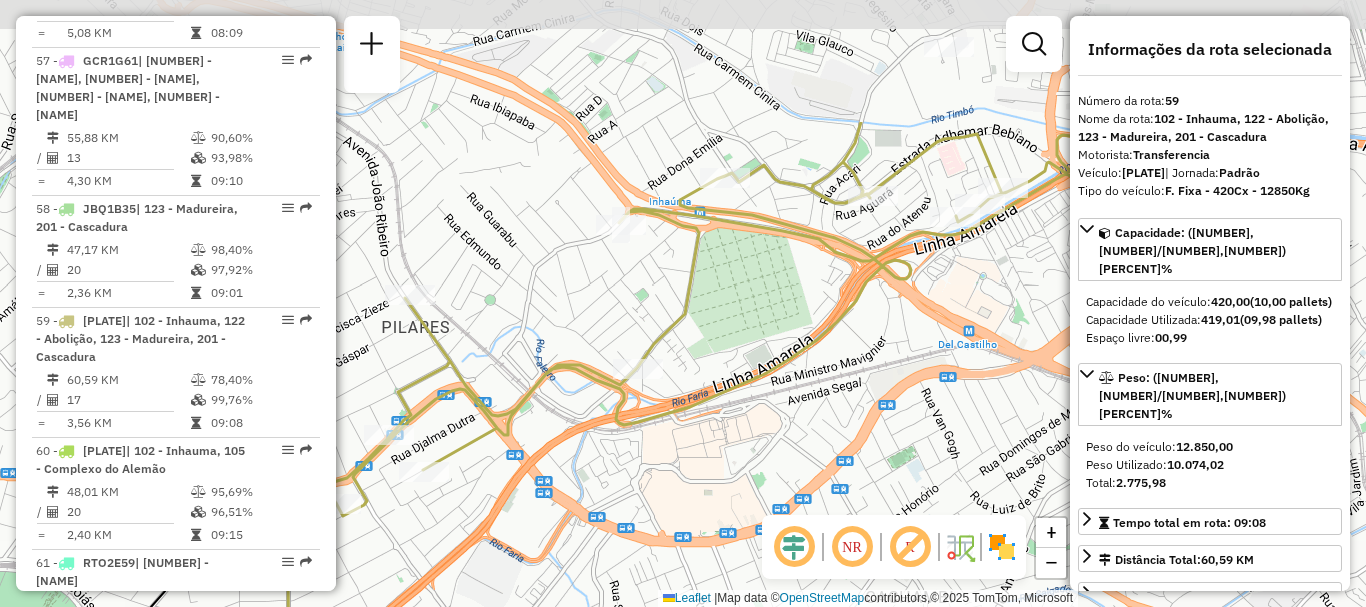 drag, startPoint x: 774, startPoint y: 217, endPoint x: 545, endPoint y: 327, distance: 254.04921 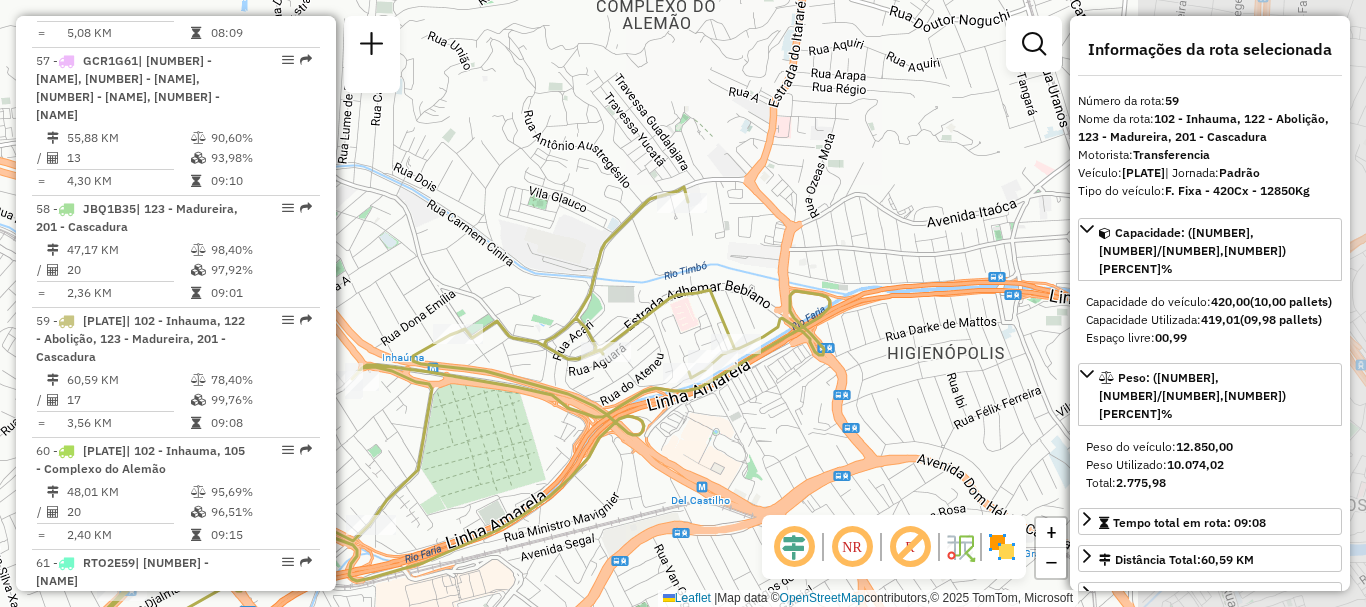 drag, startPoint x: 940, startPoint y: 108, endPoint x: 693, endPoint y: 255, distance: 287.43347 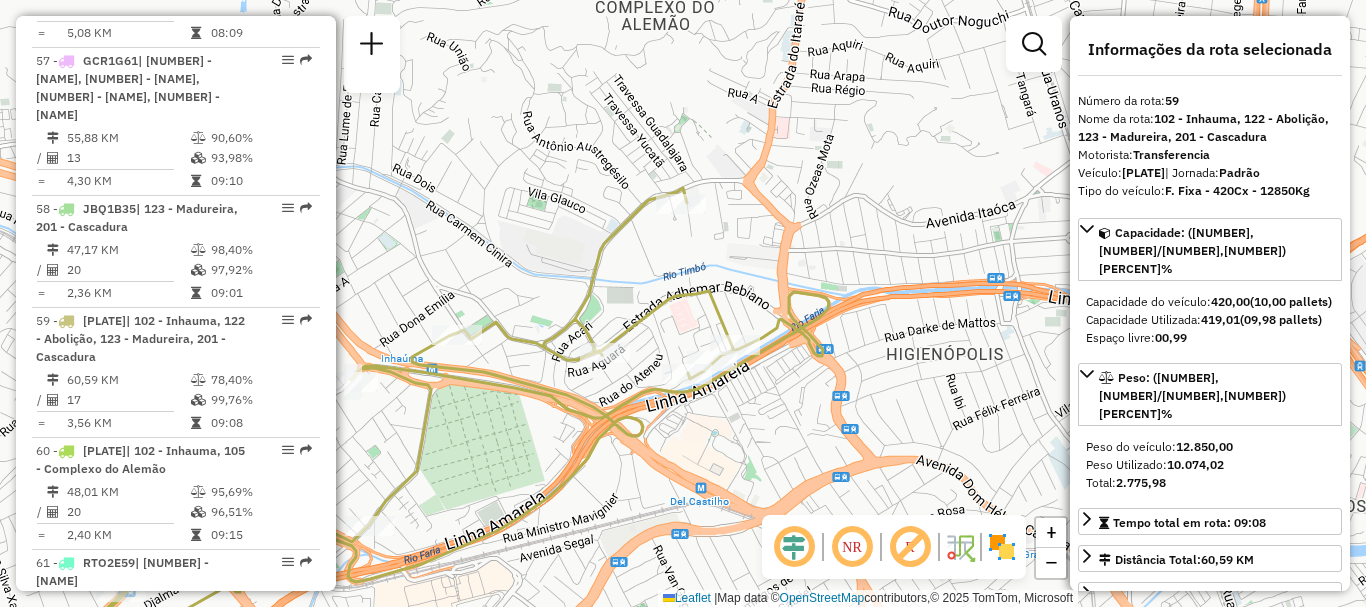 scroll, scrollTop: 7905, scrollLeft: 0, axis: vertical 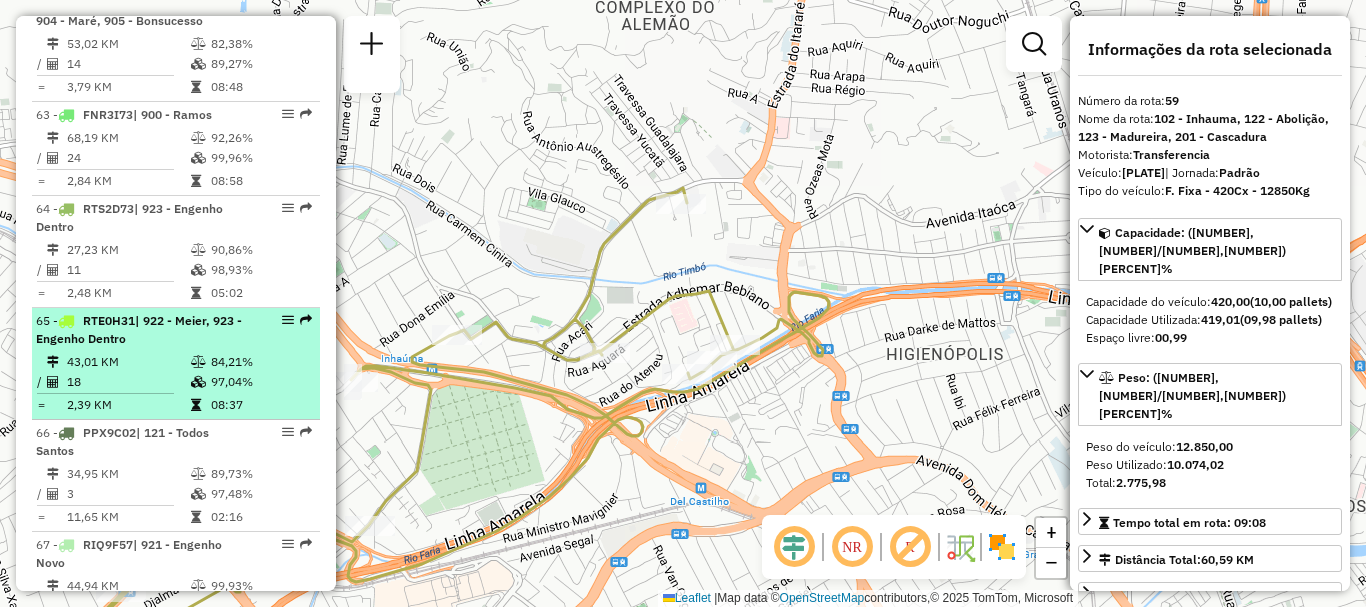 click on "[PLATE]   | 922 - Meier, 923 - Engenho Dentro" at bounding box center [139, 329] 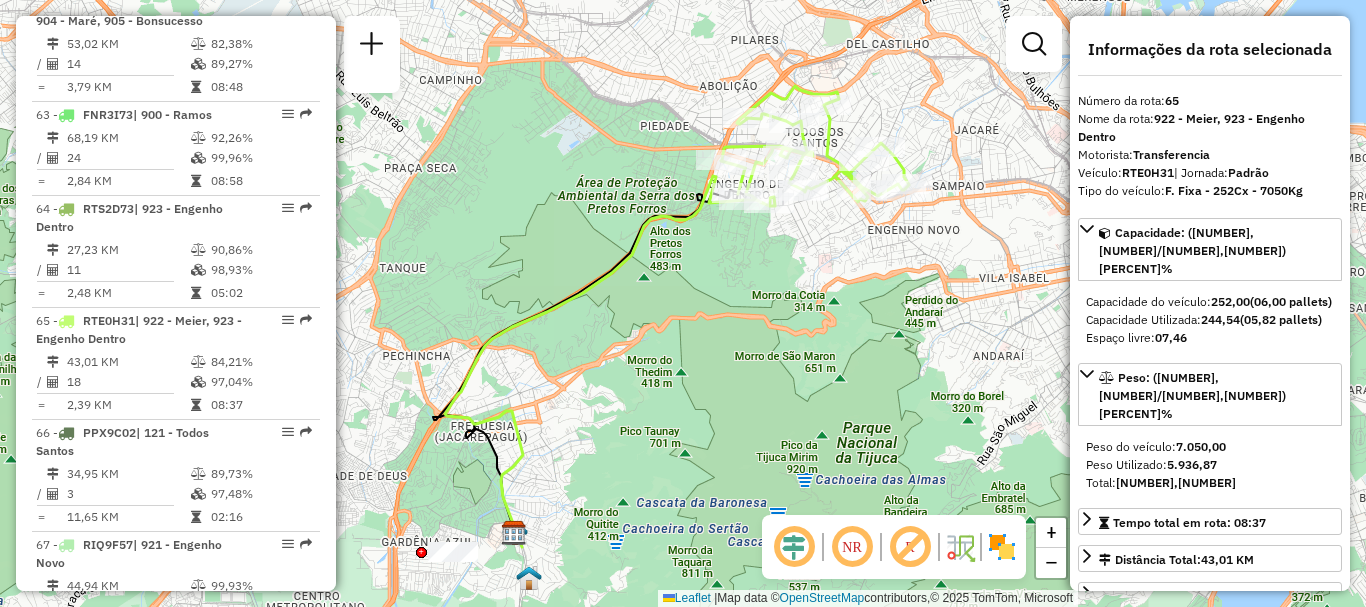 drag, startPoint x: 734, startPoint y: 260, endPoint x: 653, endPoint y: 359, distance: 127.91403 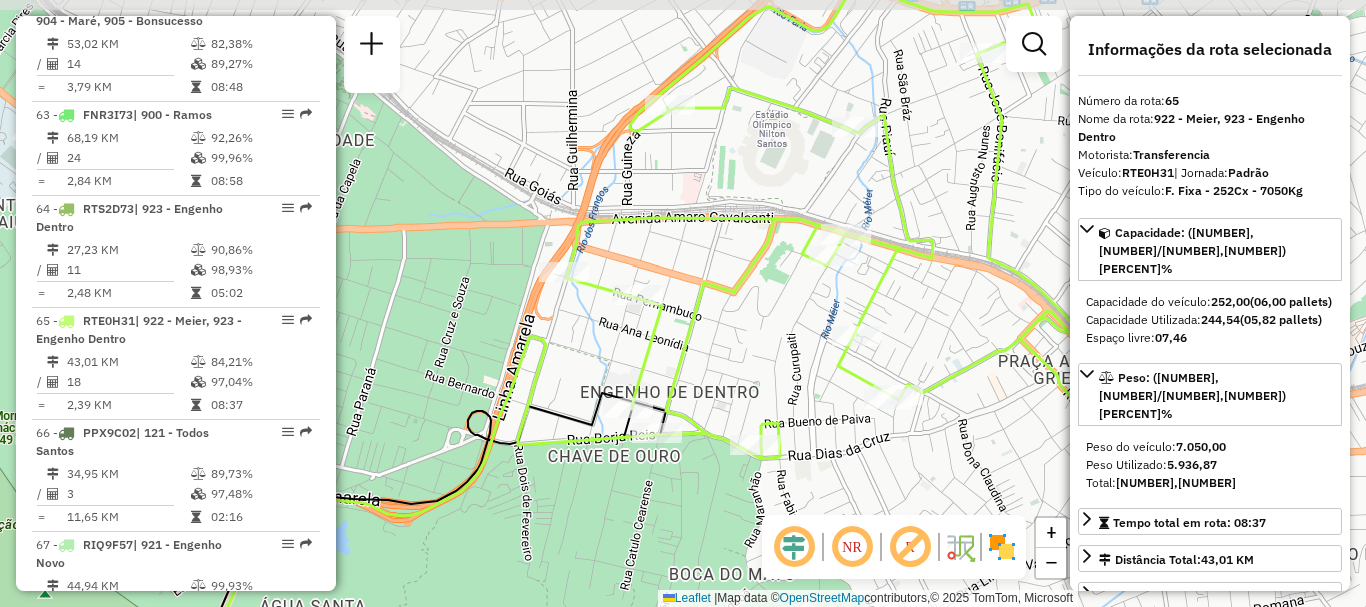 drag, startPoint x: 709, startPoint y: 257, endPoint x: 868, endPoint y: 318, distance: 170.29973 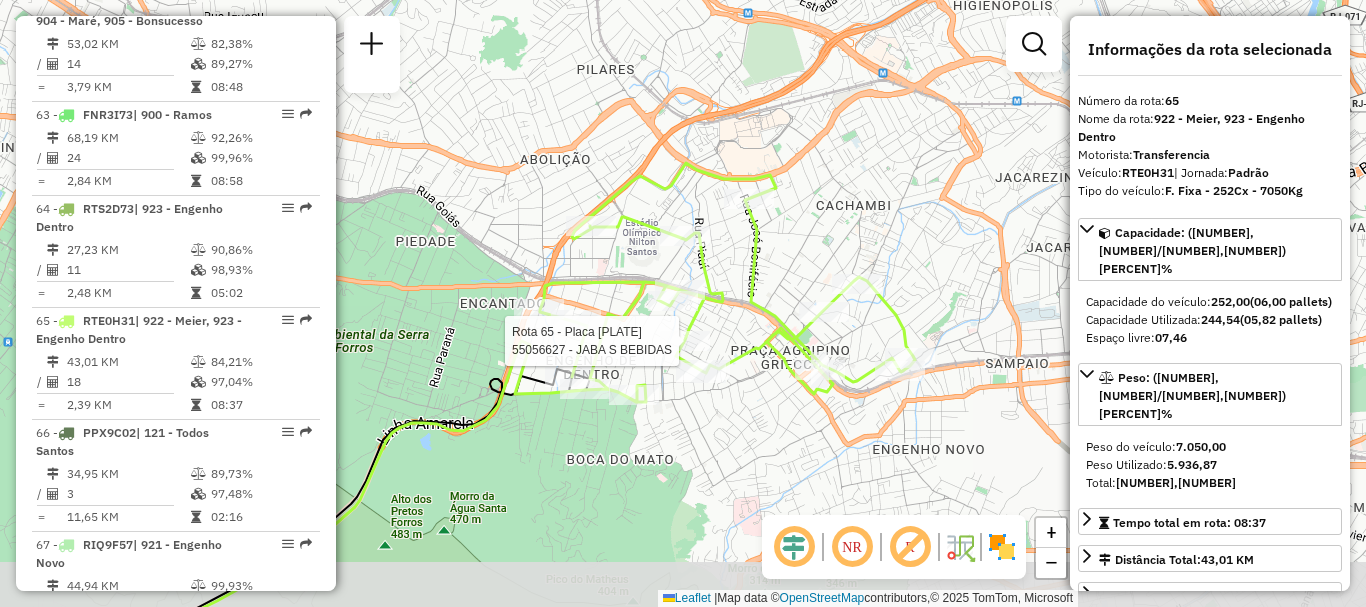 drag, startPoint x: 696, startPoint y: 394, endPoint x: 617, endPoint y: 348, distance: 91.416626 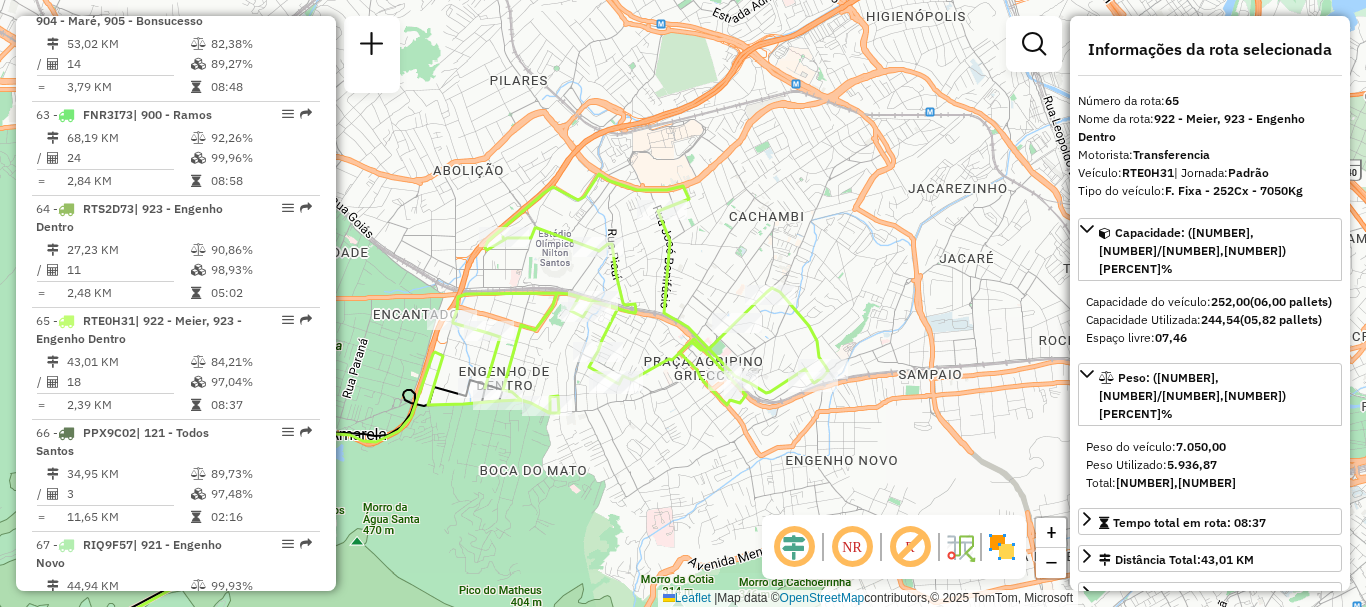 drag, startPoint x: 821, startPoint y: 369, endPoint x: 763, endPoint y: 395, distance: 63.560993 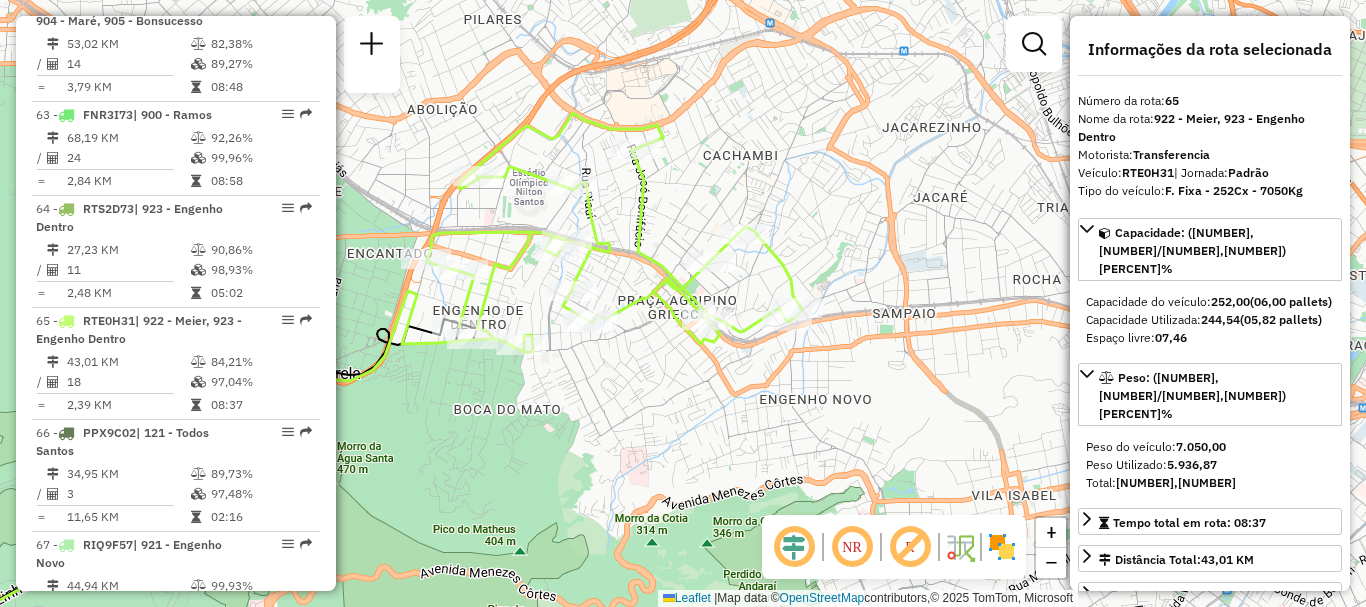 drag, startPoint x: 660, startPoint y: 275, endPoint x: 758, endPoint y: 227, distance: 109.12378 